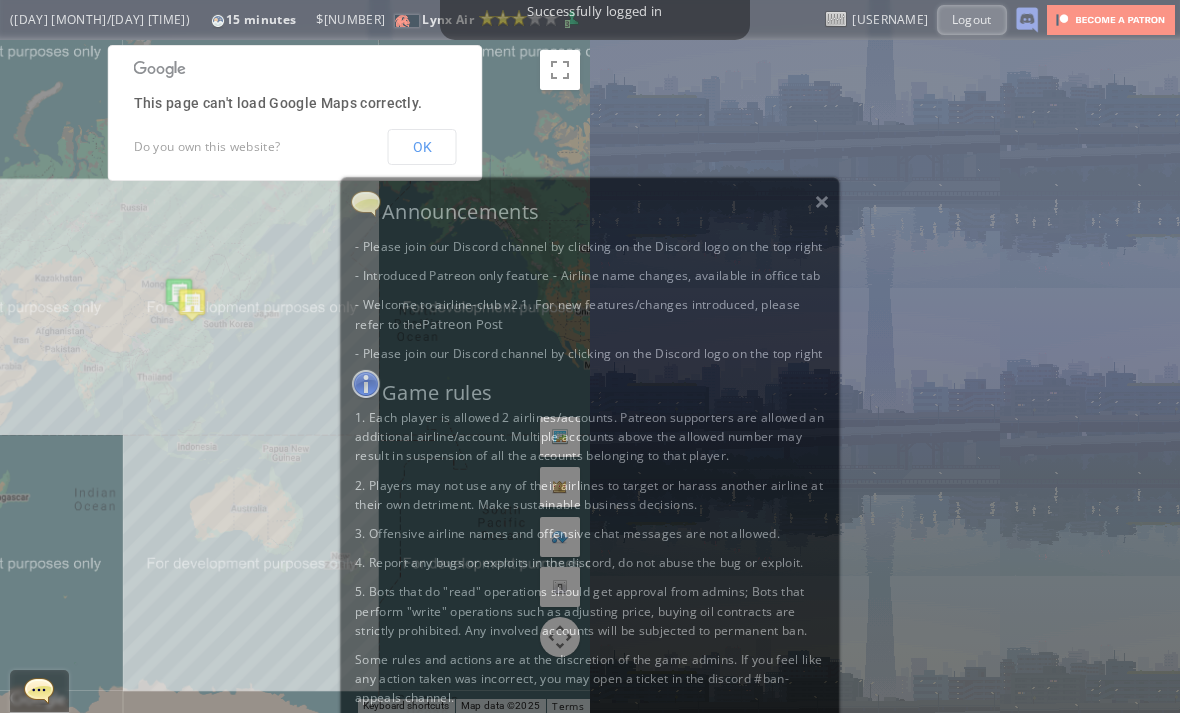 scroll, scrollTop: 0, scrollLeft: 0, axis: both 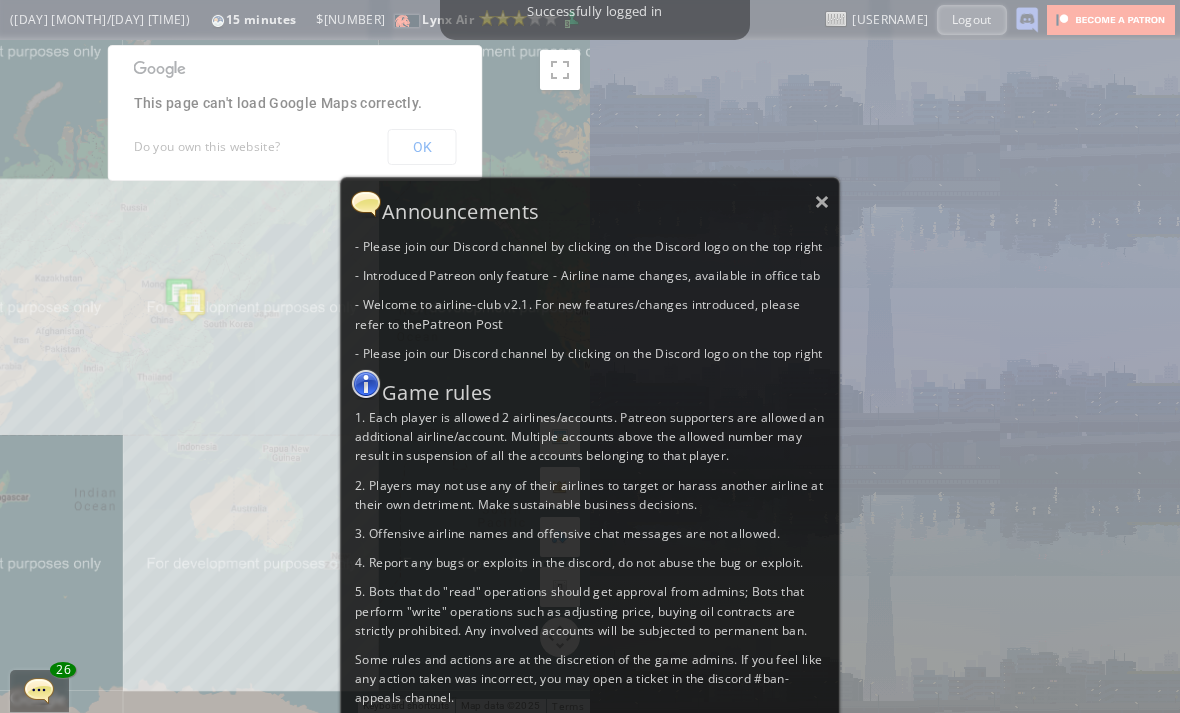 click on "×" at bounding box center (822, 201) 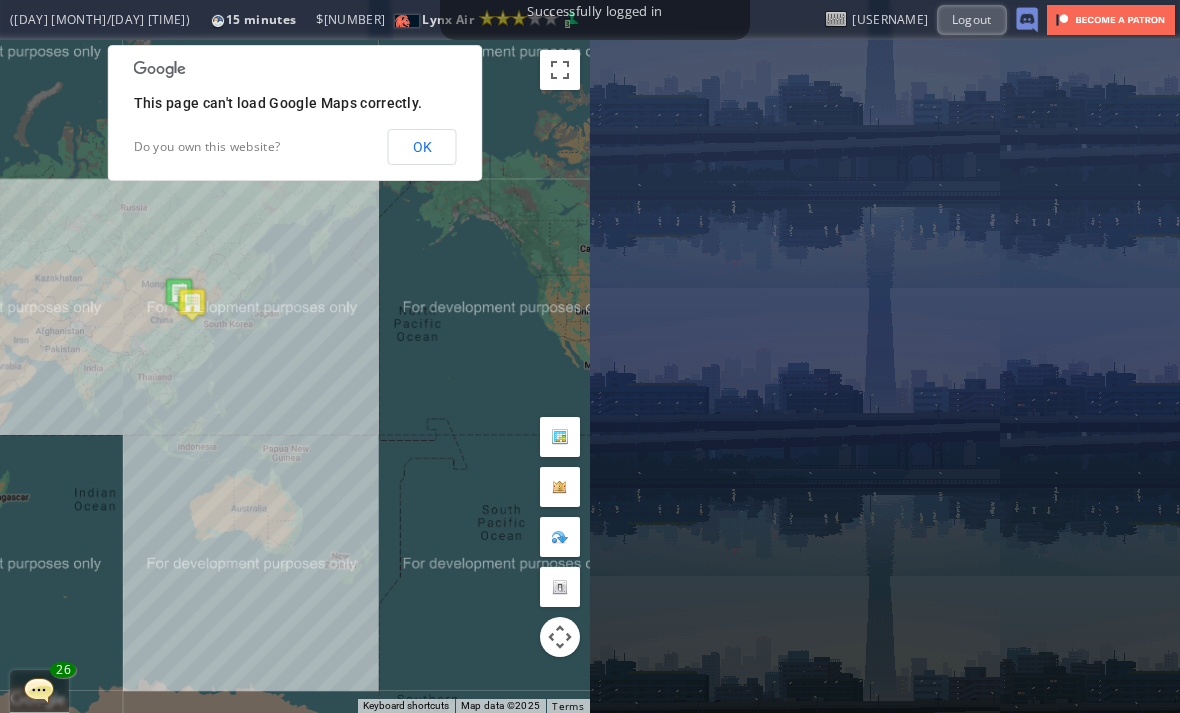click on "To navigate the map with touch gestures double-tap and hold your finger on the map, then drag the map. ← Move left → Move right ↑ Move up ↓ Move down + Zoom in - Zoom out Home Jump left by 75% End Jump right by 75% Page Up Jump up by 75% Page Down Jump down by 75% To navigate, press the arrow keys. Keyboard shortcuts Map Data Map data ©2025 Map data ©2025 500 km  Click to toggle between metric and imperial units Terms Report a map error This page can't load Google Maps correctly. Do you own this website? OK
Current Details
From:
To:
Flight Code:
Distance:
Airplane:
Price:" at bounding box center [590, 376] 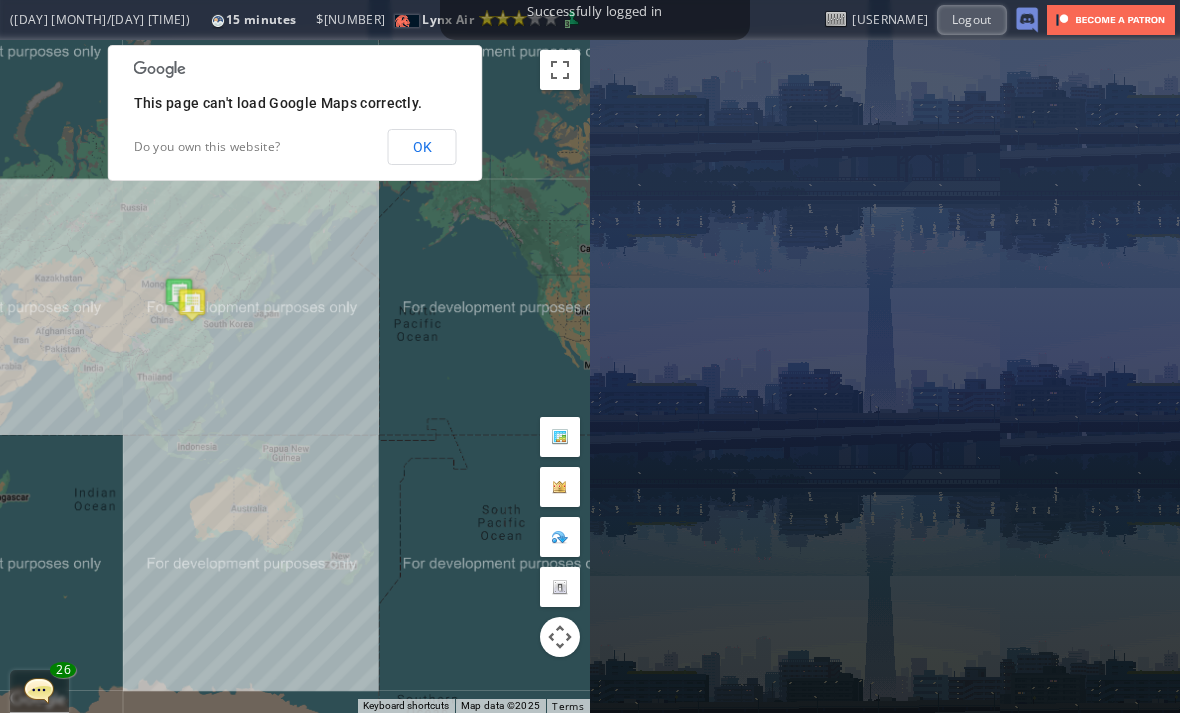 click on "OK" at bounding box center (422, 147) 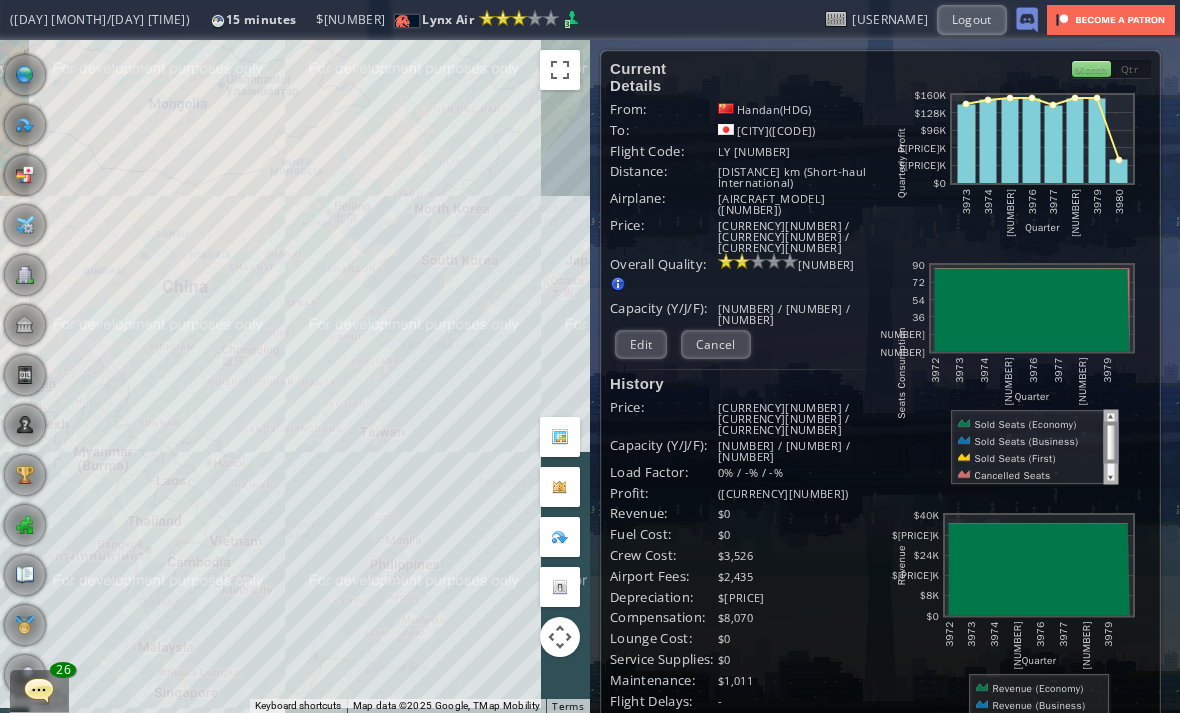 click on "Edit" at bounding box center [641, 344] 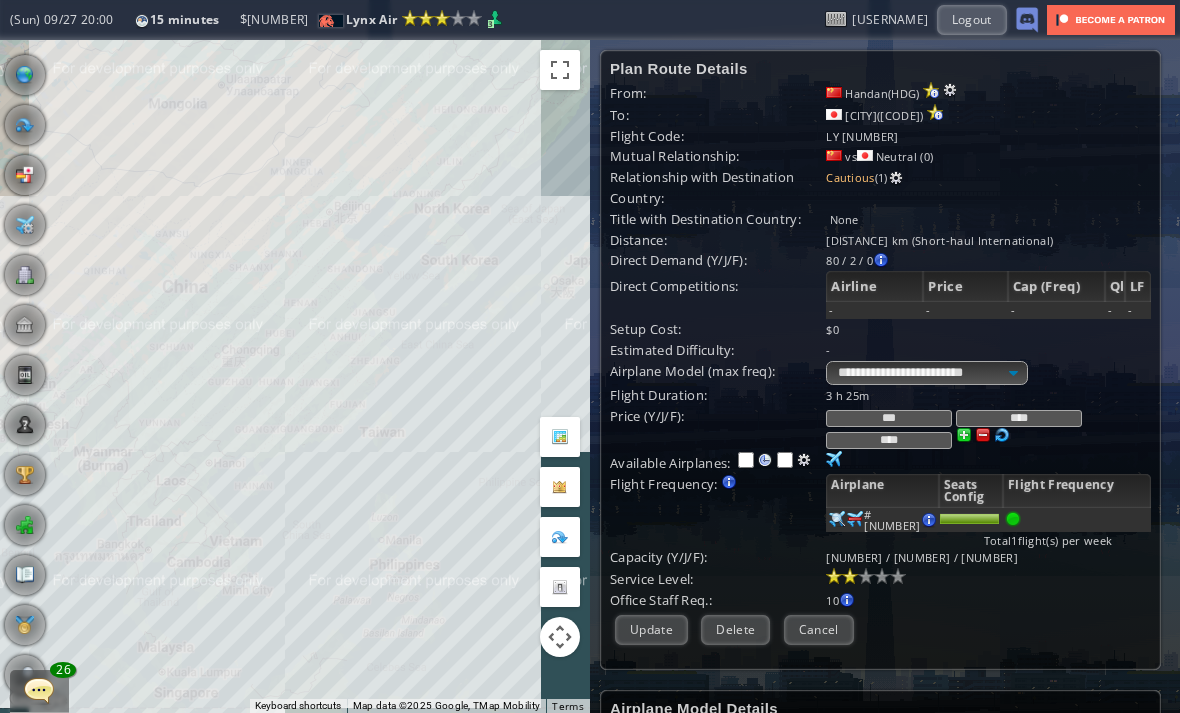 click on "Cancel" at bounding box center (819, 629) 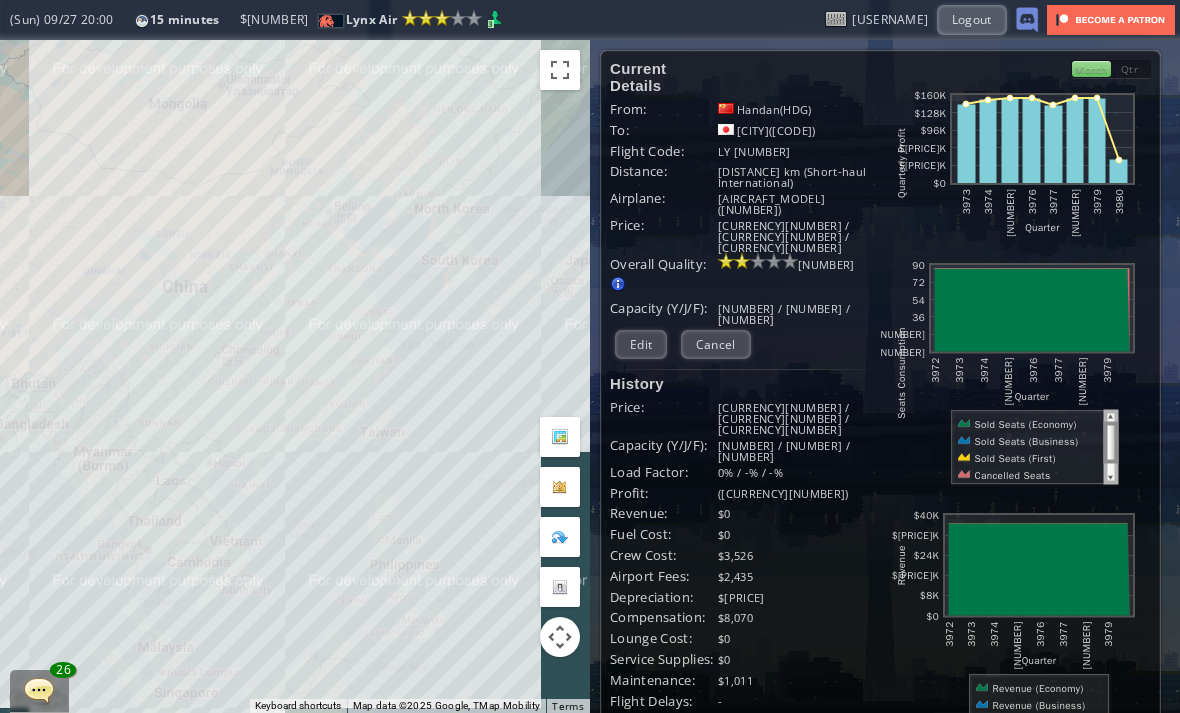 click on "Cancel" at bounding box center [716, 344] 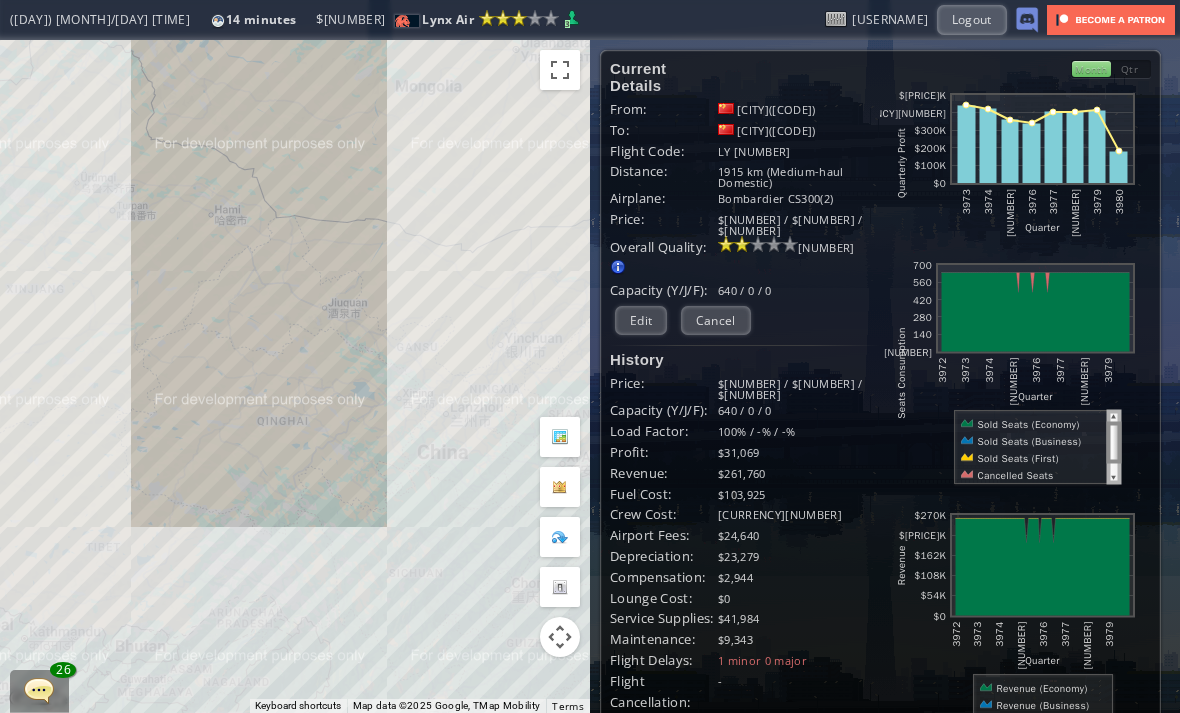 click on "Edit" at bounding box center (641, 320) 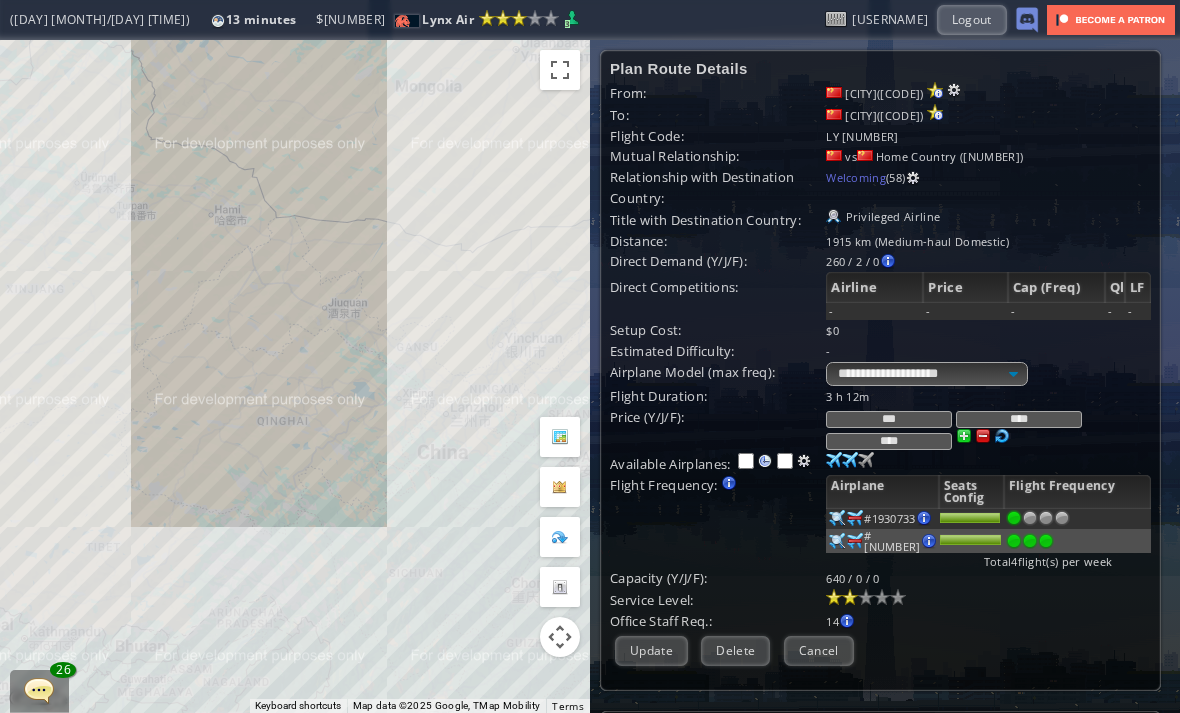click on "Cancel" at bounding box center (819, 650) 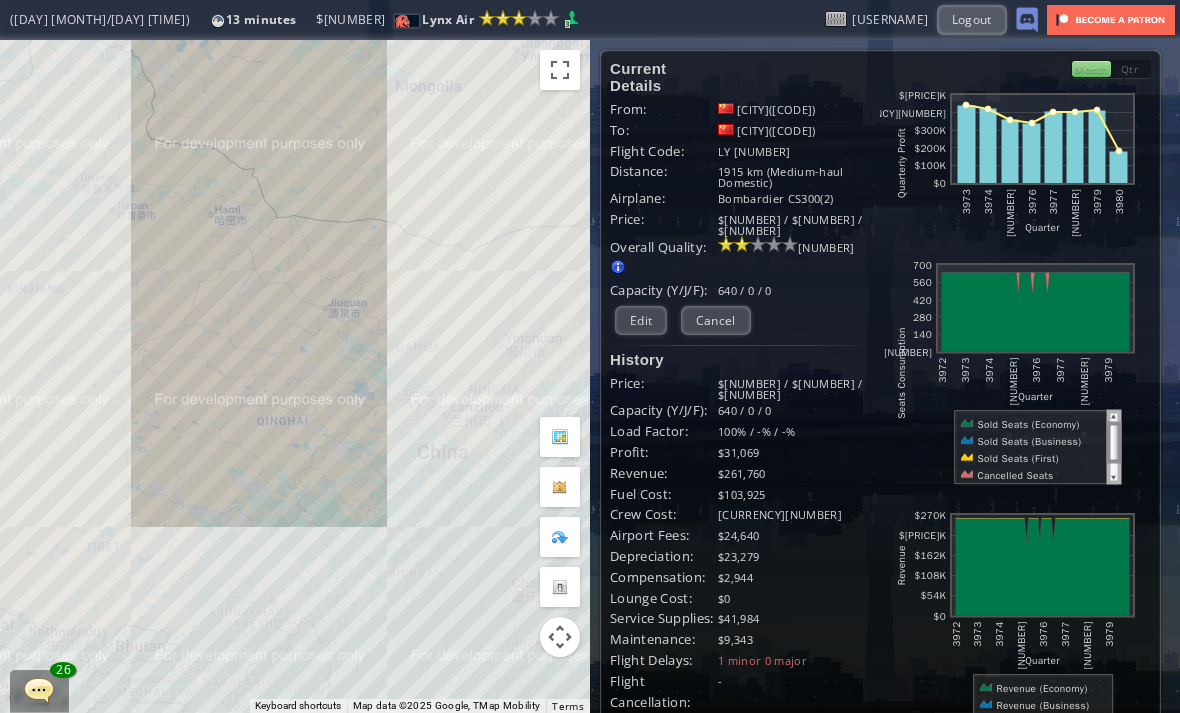click on "640 / 0 / 0" at bounding box center (745, 290) 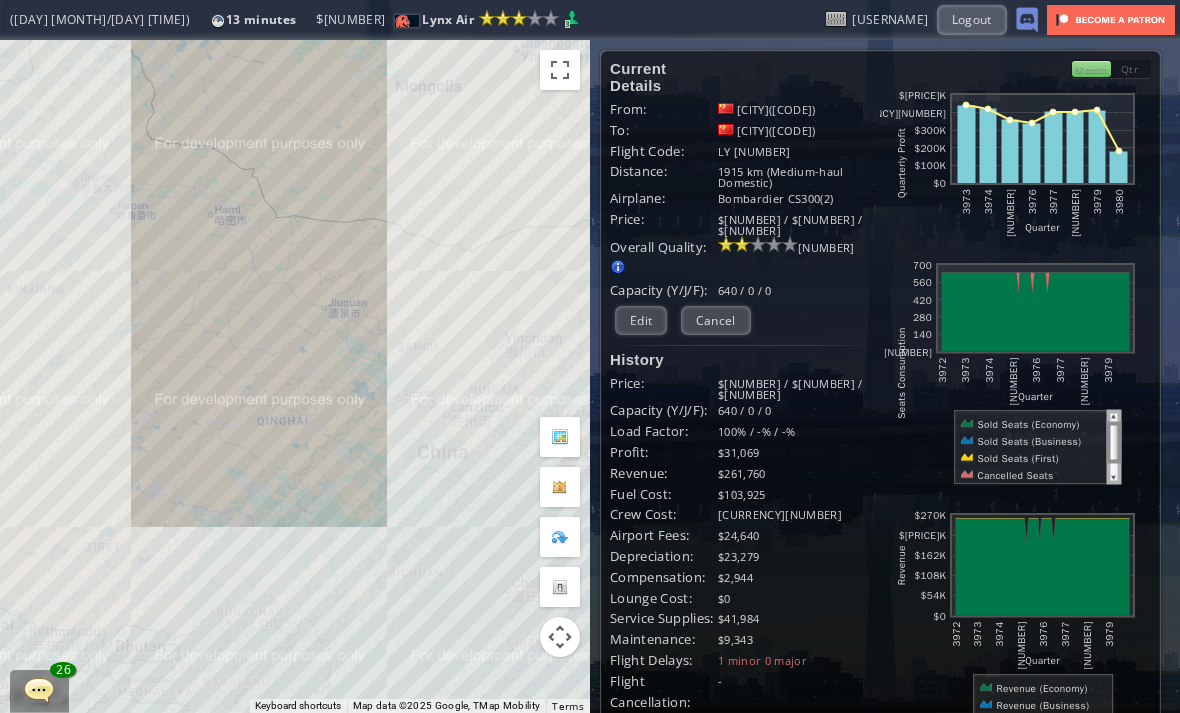click on "Cancel" at bounding box center (716, 320) 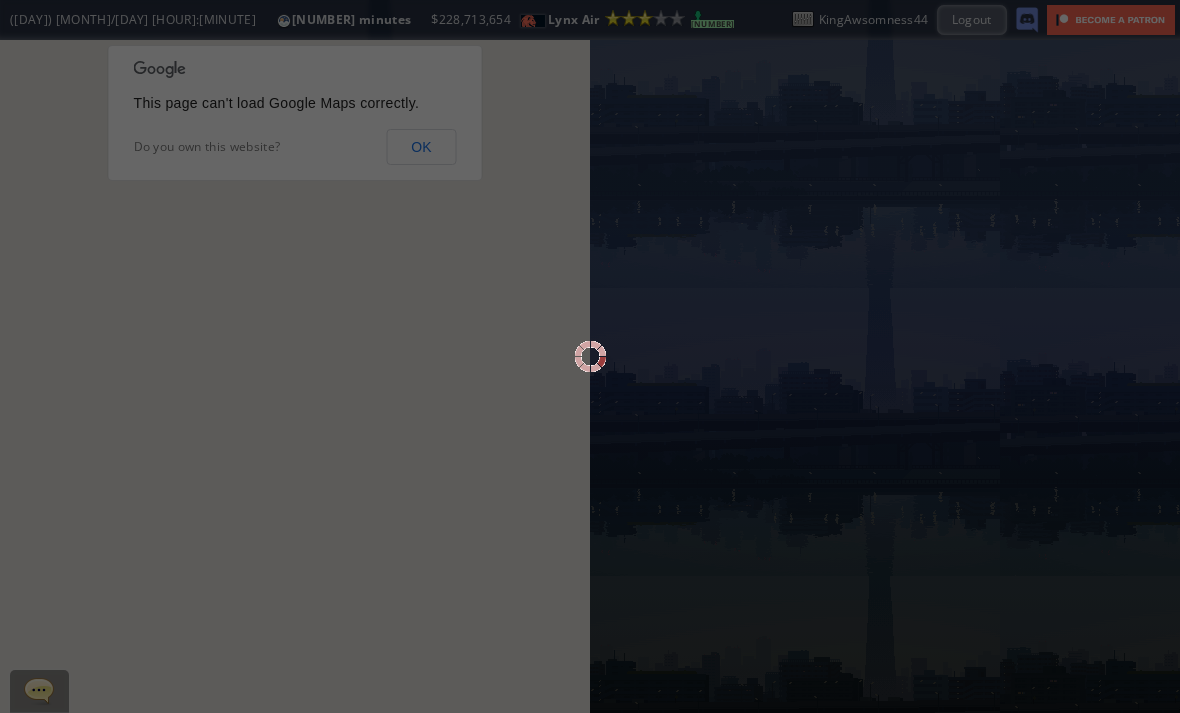 scroll, scrollTop: 0, scrollLeft: 0, axis: both 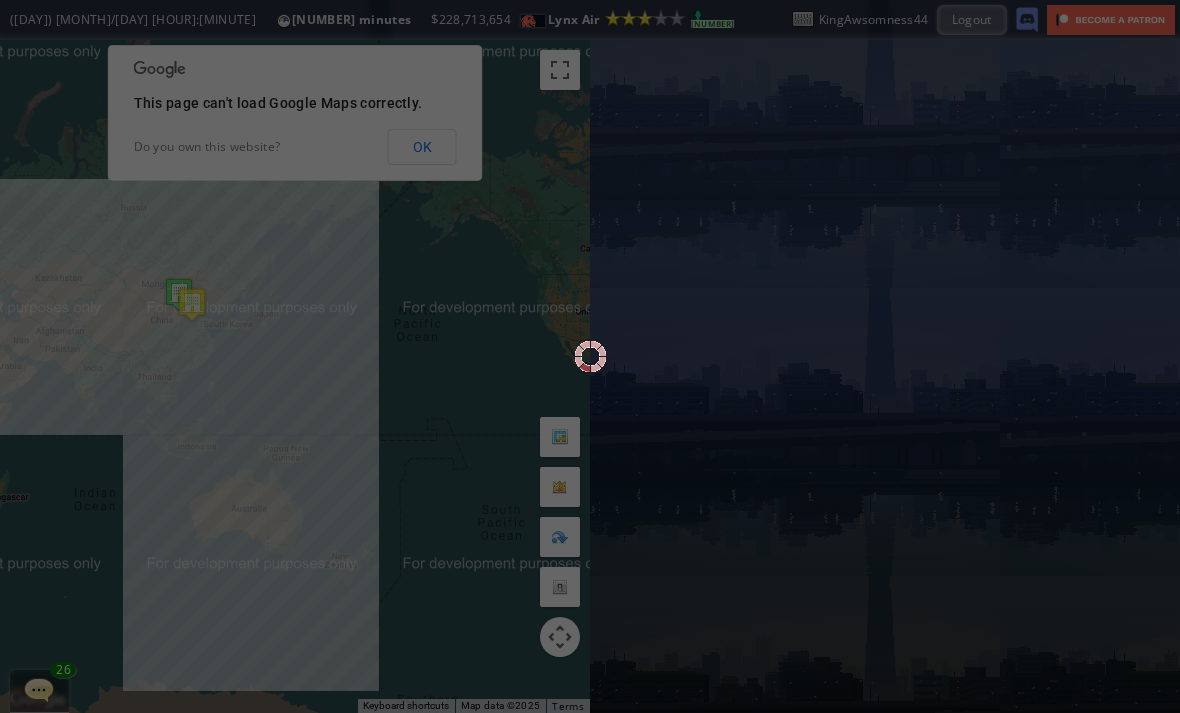 click at bounding box center [590, 356] 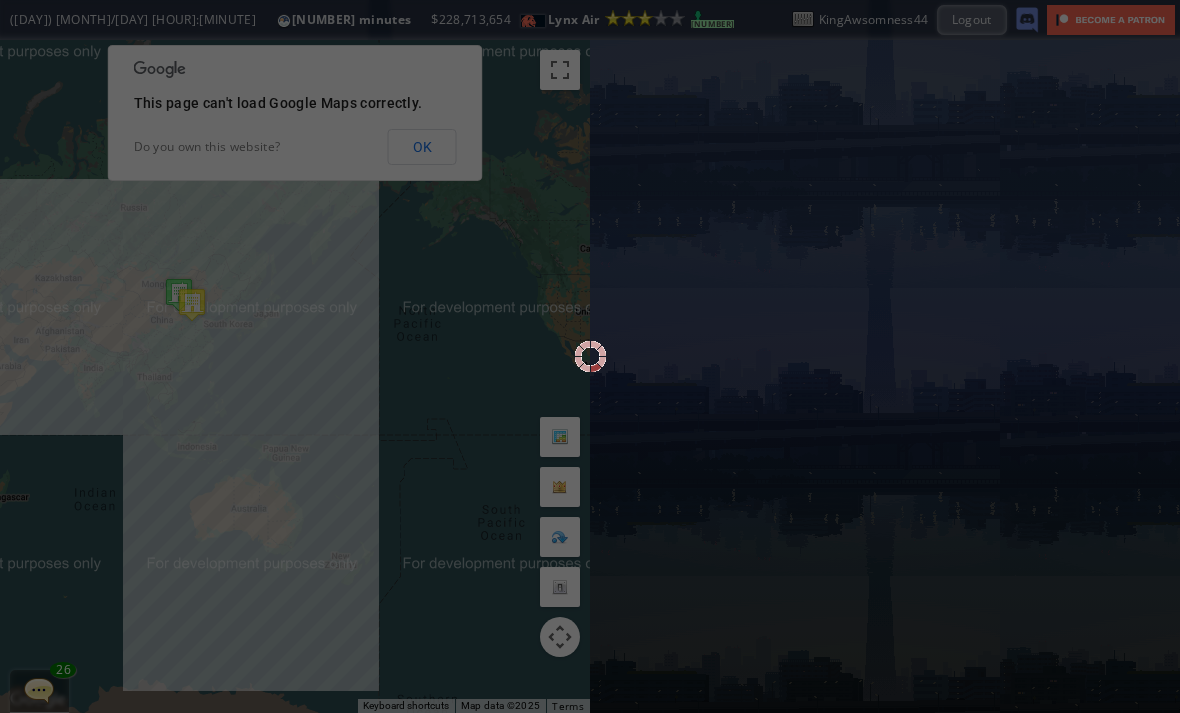 click at bounding box center [590, 356] 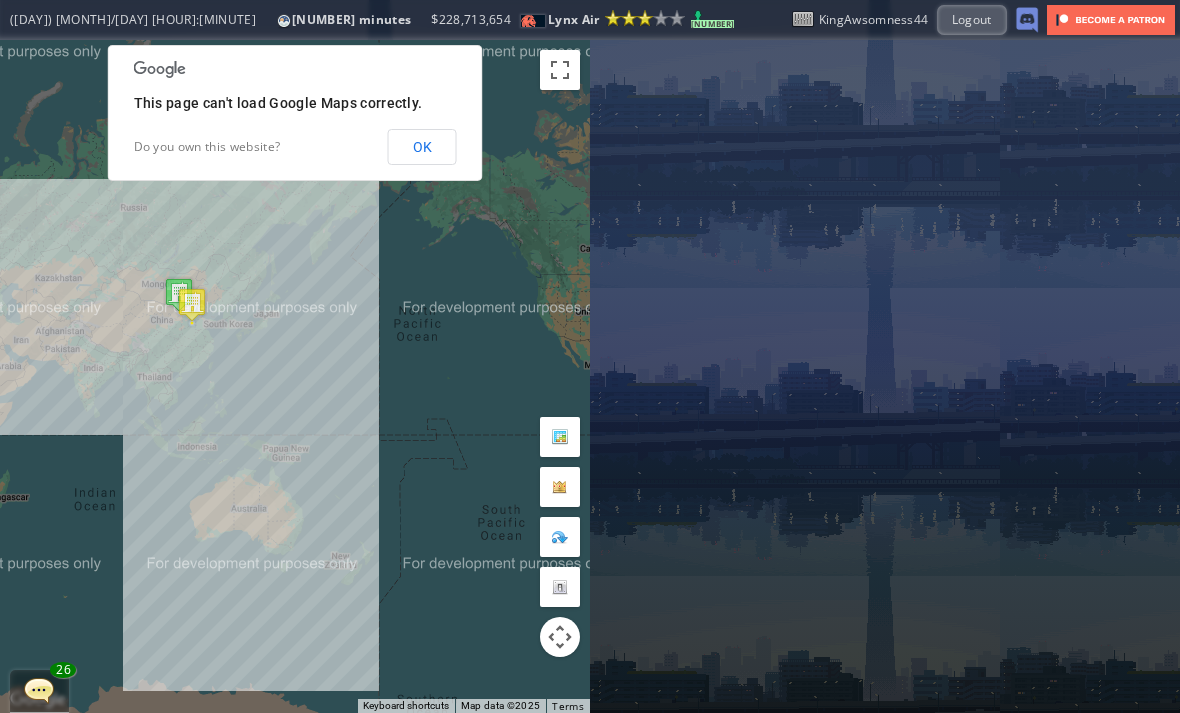 click on "This page can't load Google Maps correctly. Do you own this website? OK" at bounding box center (295, 113) 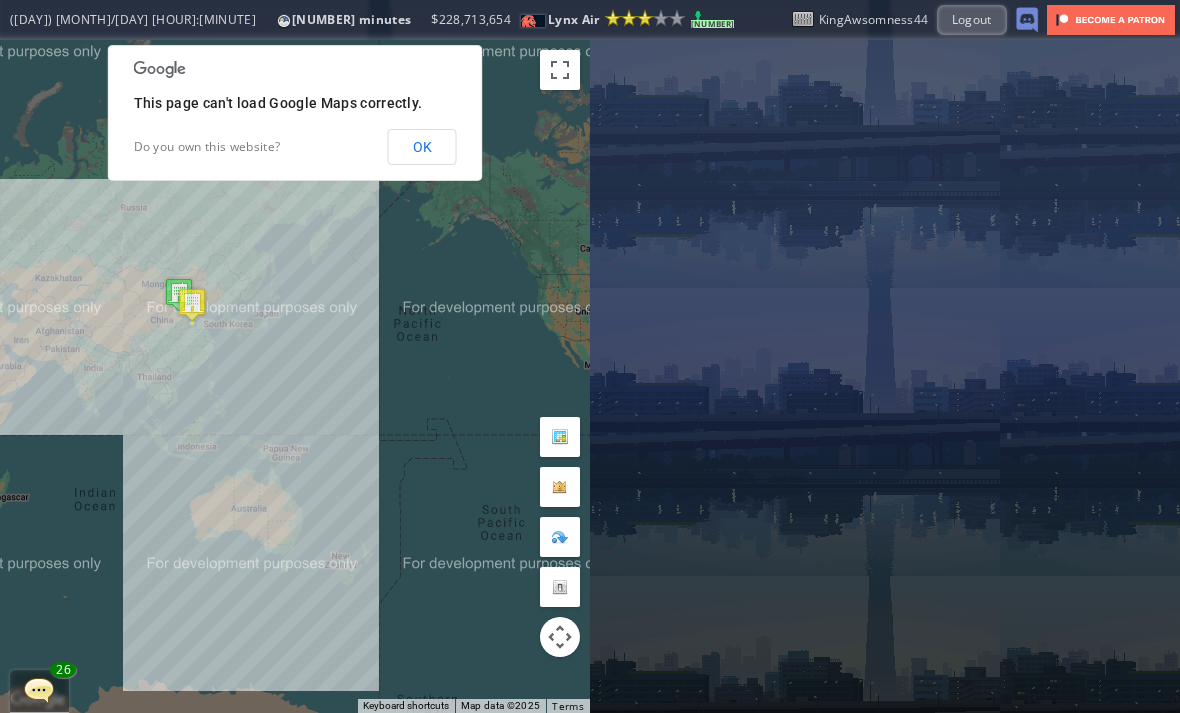 click on "OK" at bounding box center [422, 147] 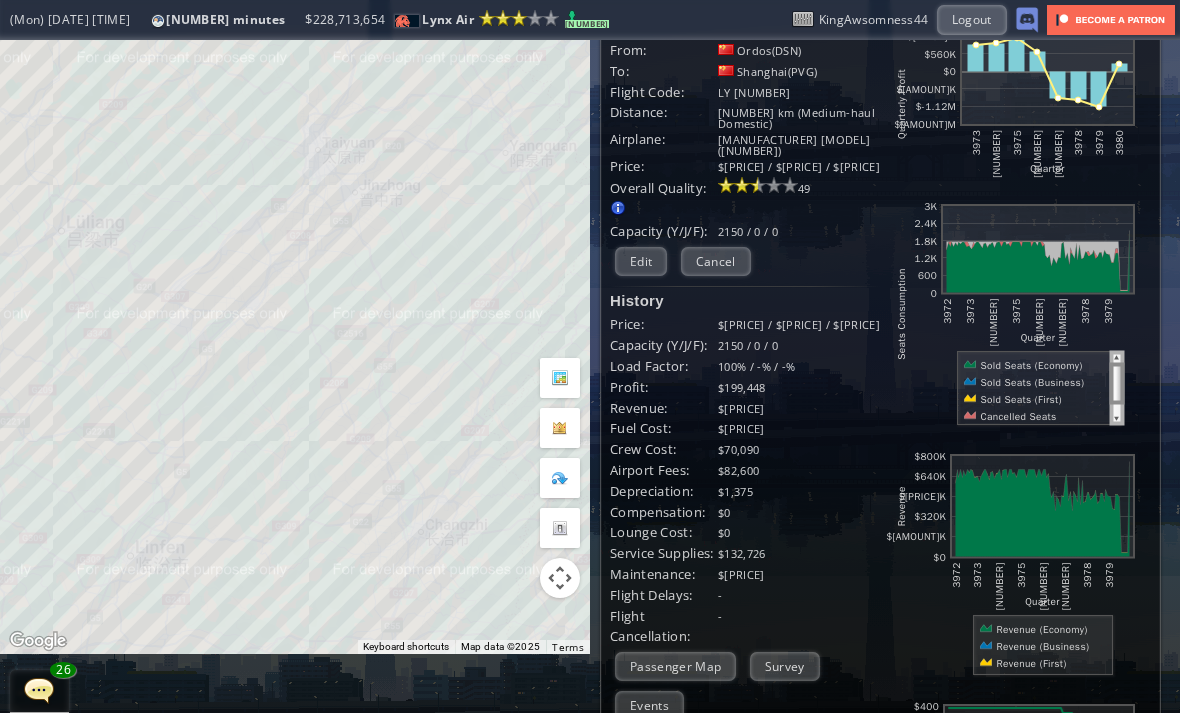 scroll, scrollTop: 63, scrollLeft: 0, axis: vertical 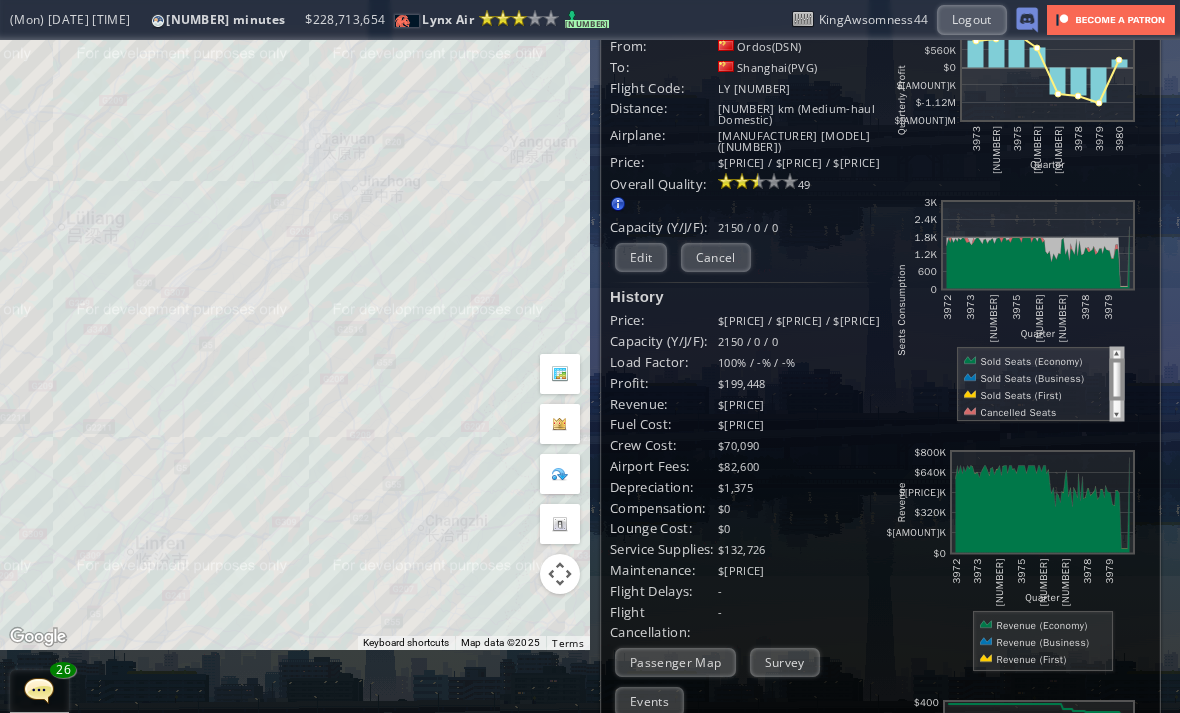click on "Edit" at bounding box center [641, 257] 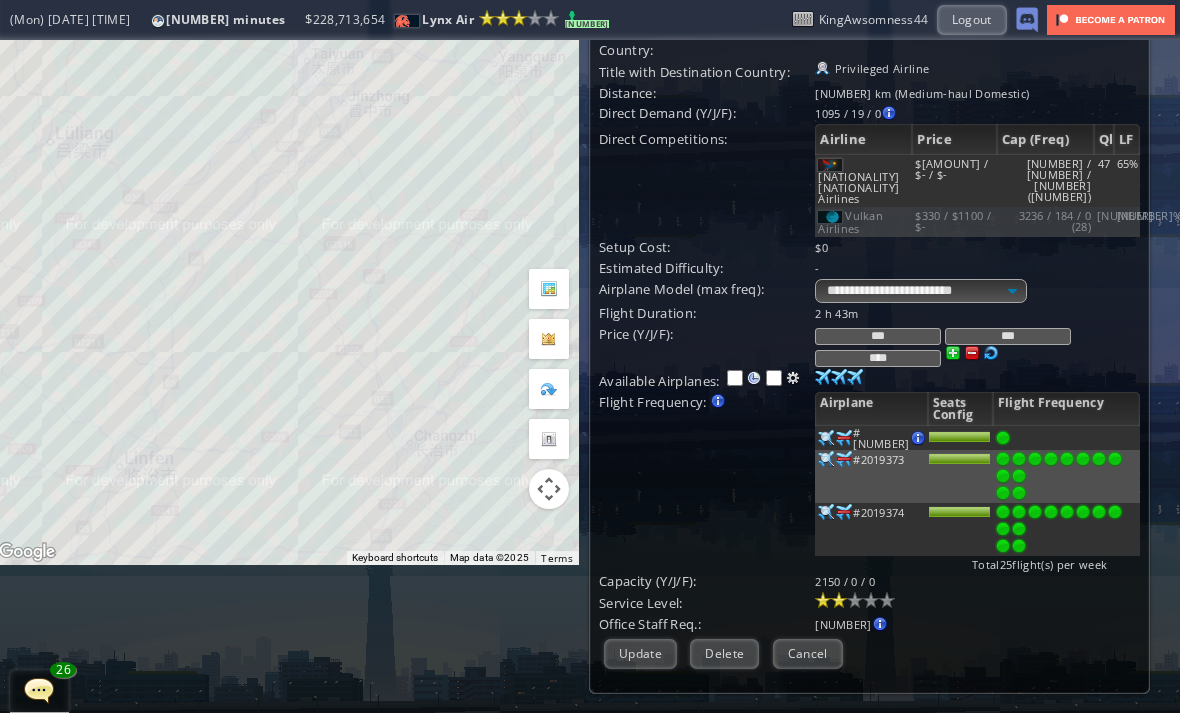 scroll, scrollTop: 151, scrollLeft: 11, axis: both 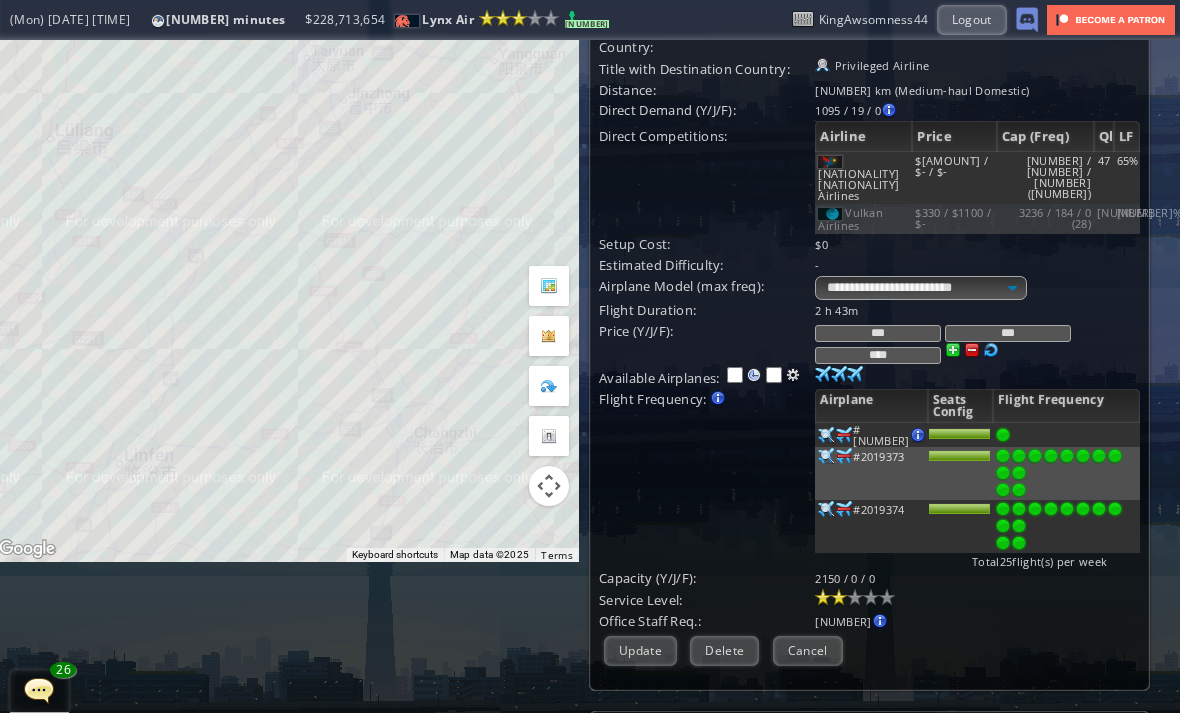 click on "Cancel" at bounding box center [808, 650] 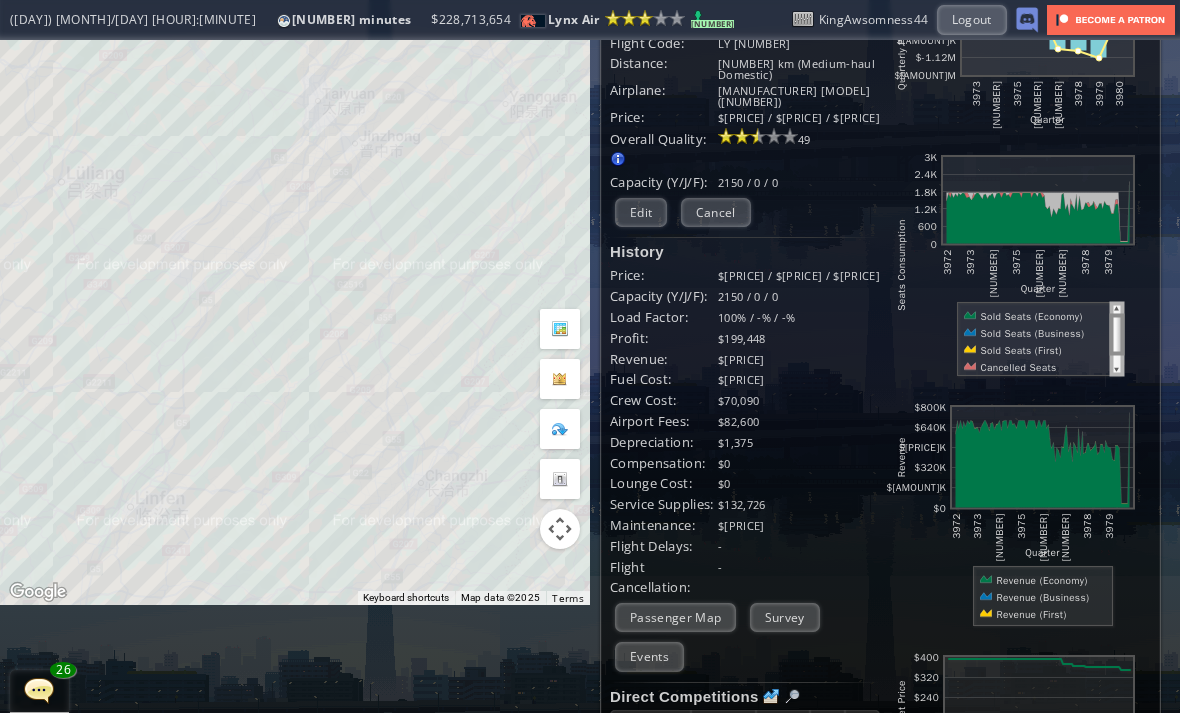 scroll, scrollTop: 144, scrollLeft: 0, axis: vertical 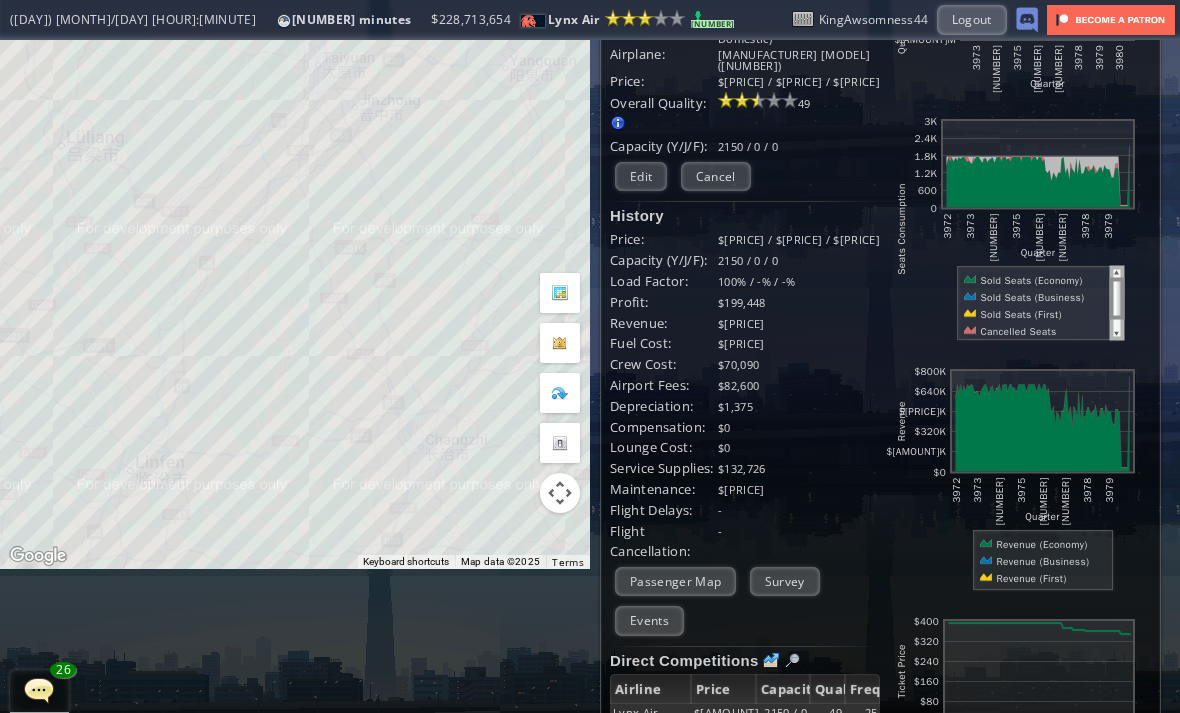 click on "Events" at bounding box center (649, 620) 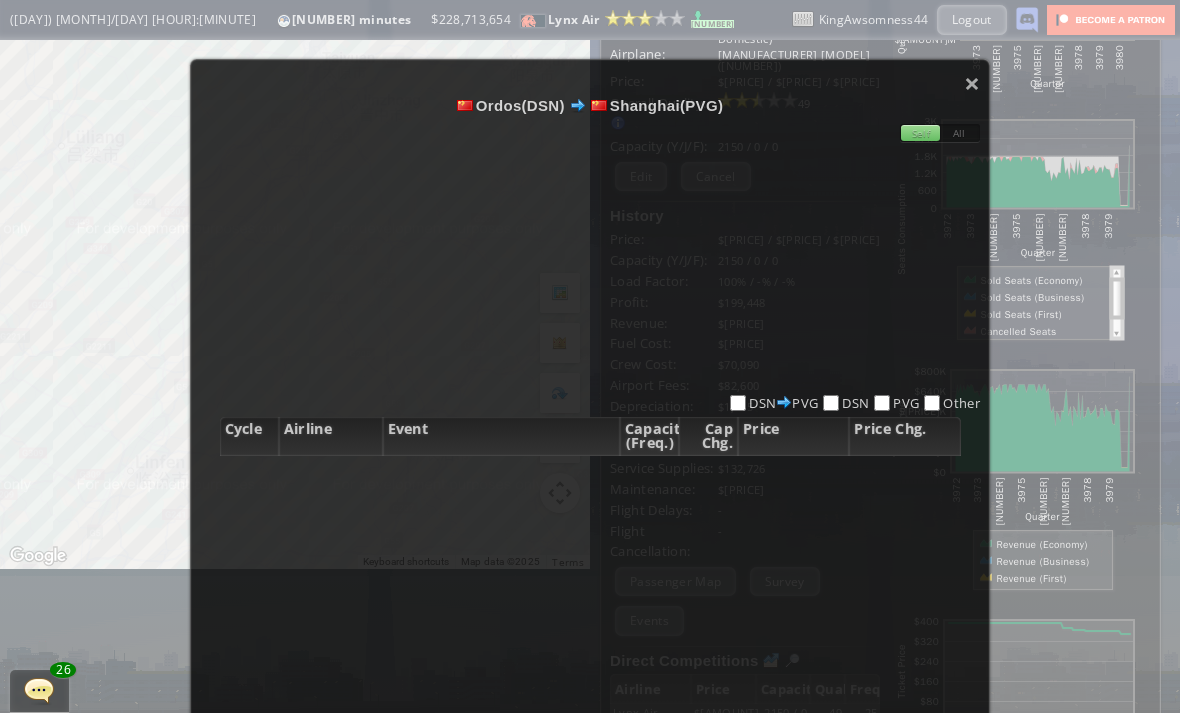 click on "×" at bounding box center (972, 83) 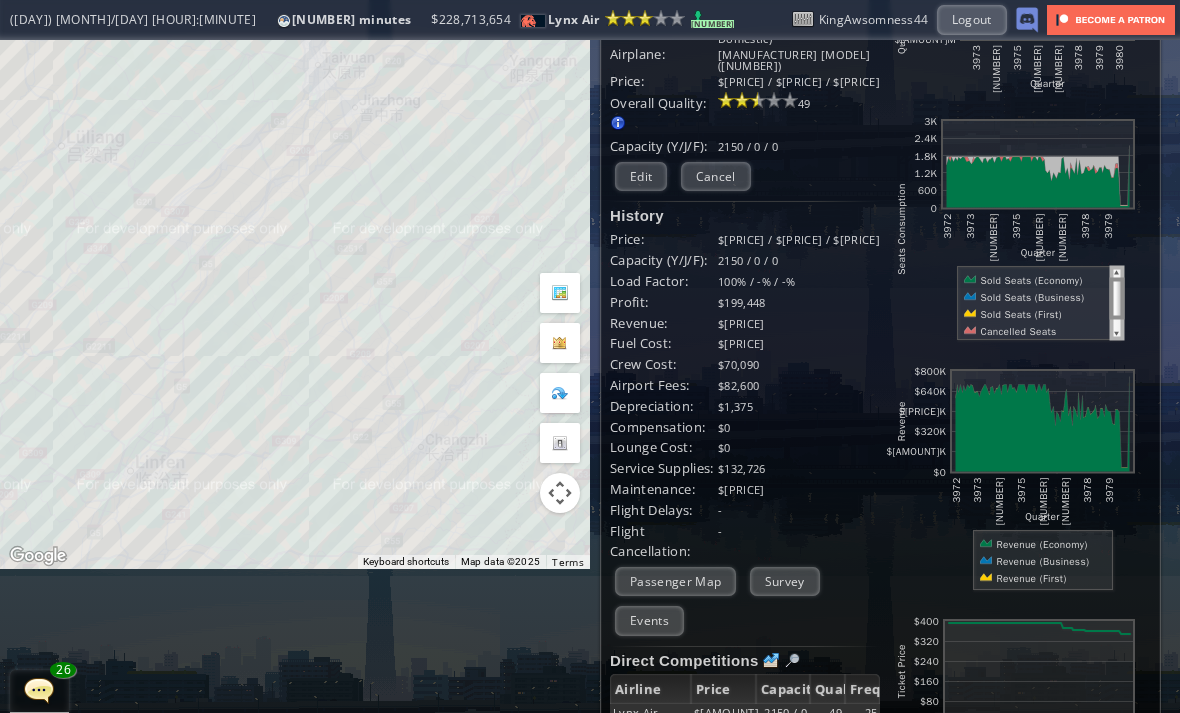 click on "Events" at bounding box center [649, 620] 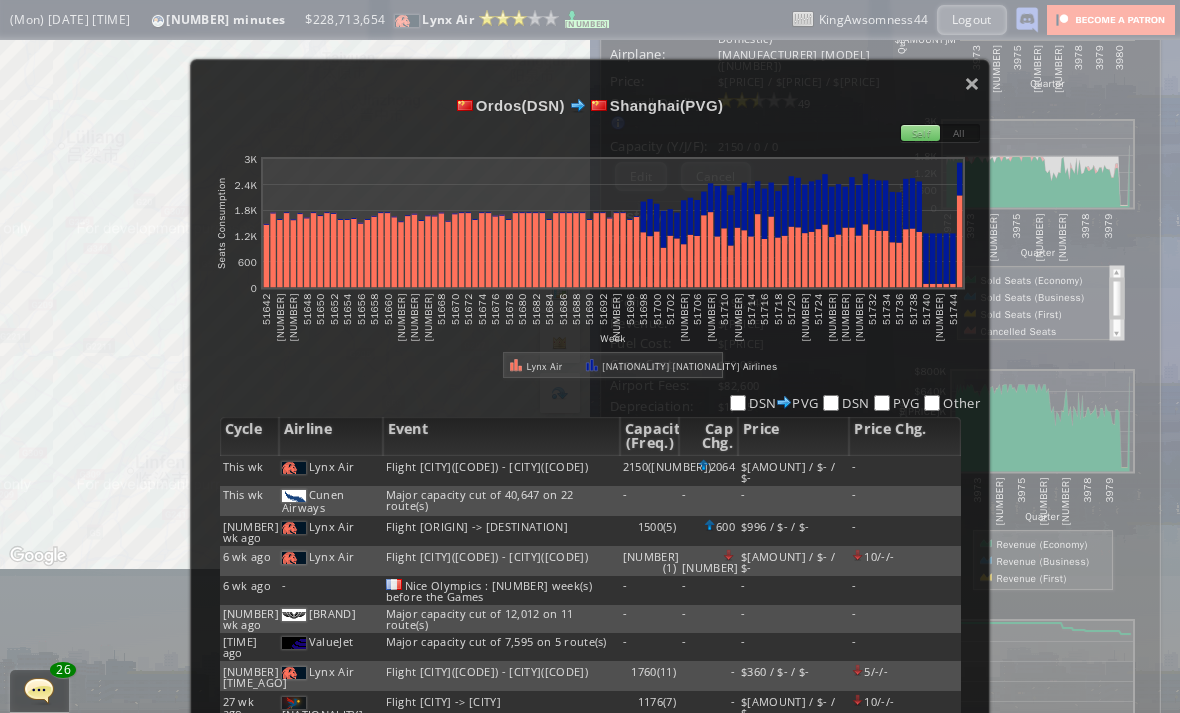 click on "×" at bounding box center (972, 83) 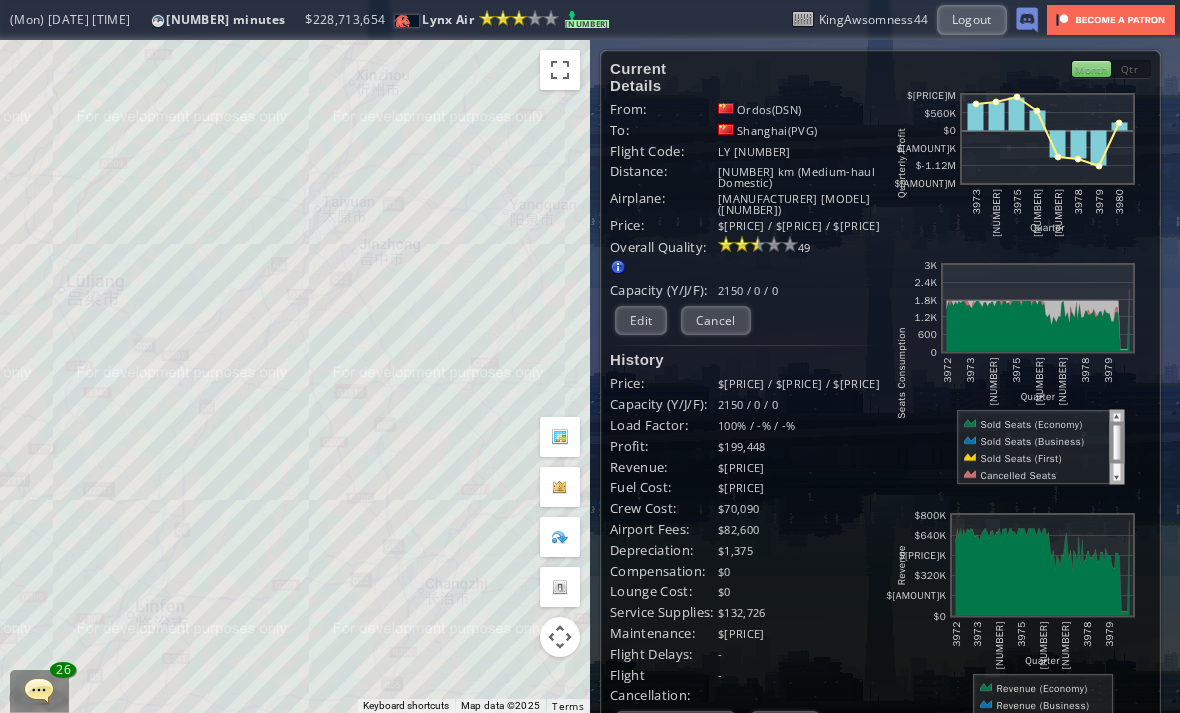 scroll, scrollTop: 0, scrollLeft: 0, axis: both 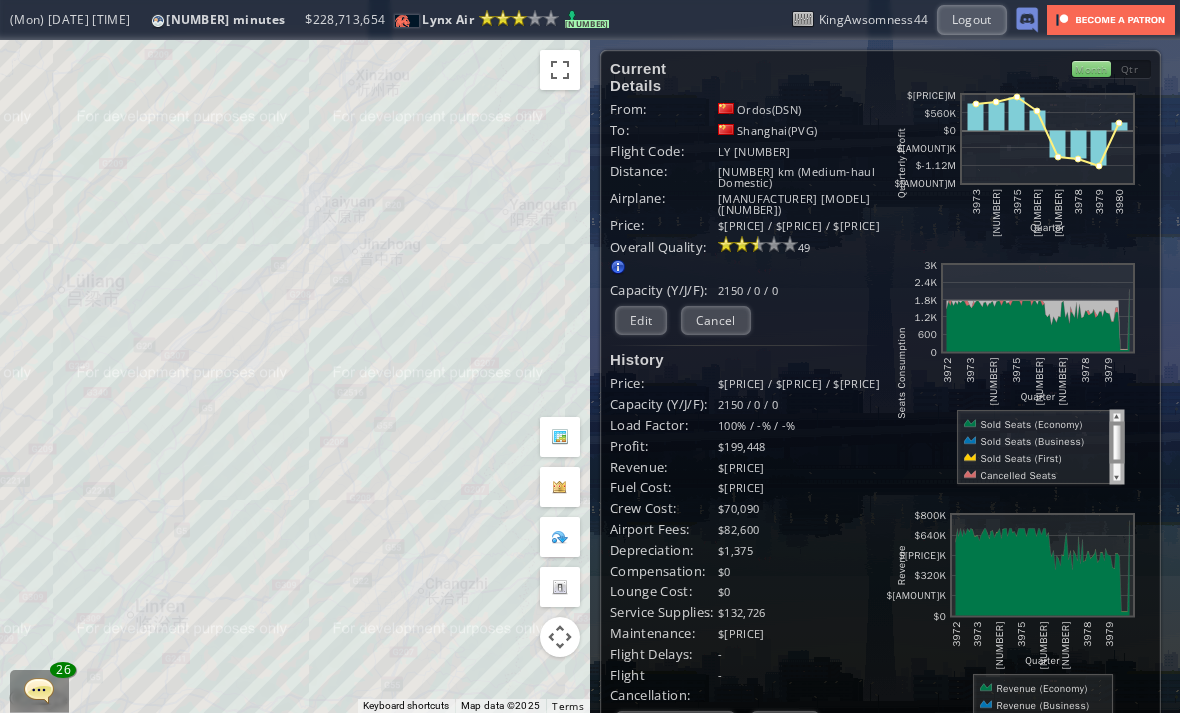 click on "Month" at bounding box center (1091, 69) 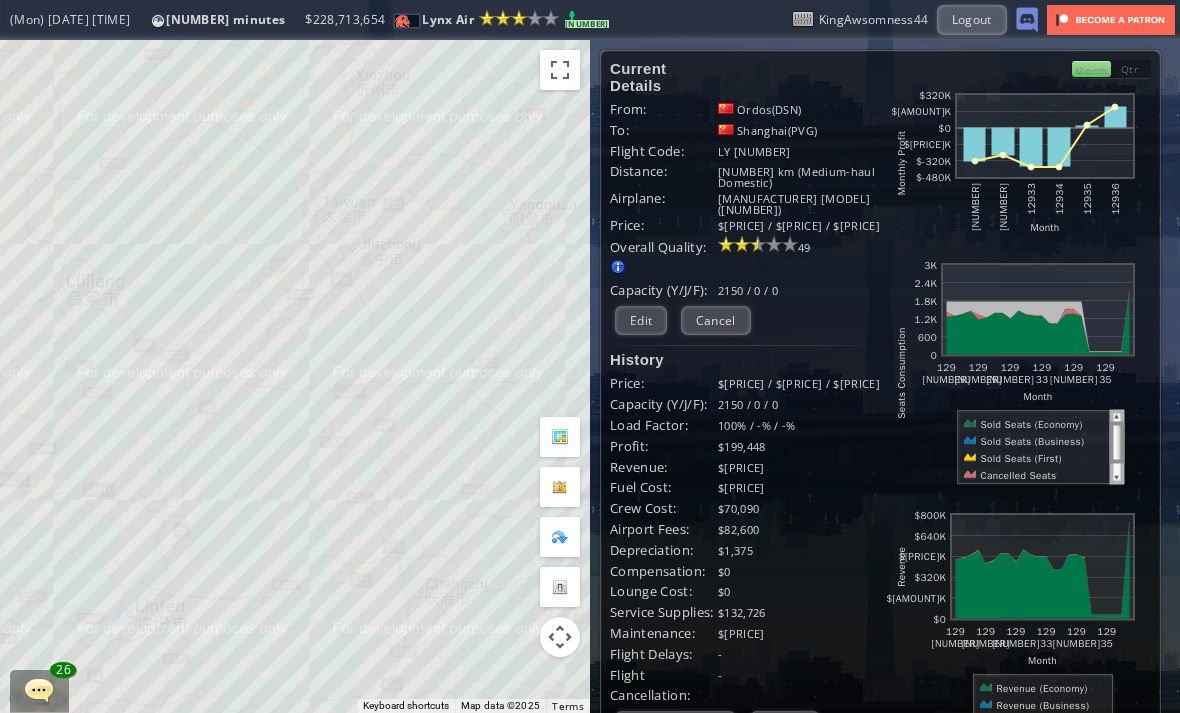 click on "Qtr" at bounding box center [1131, 69] 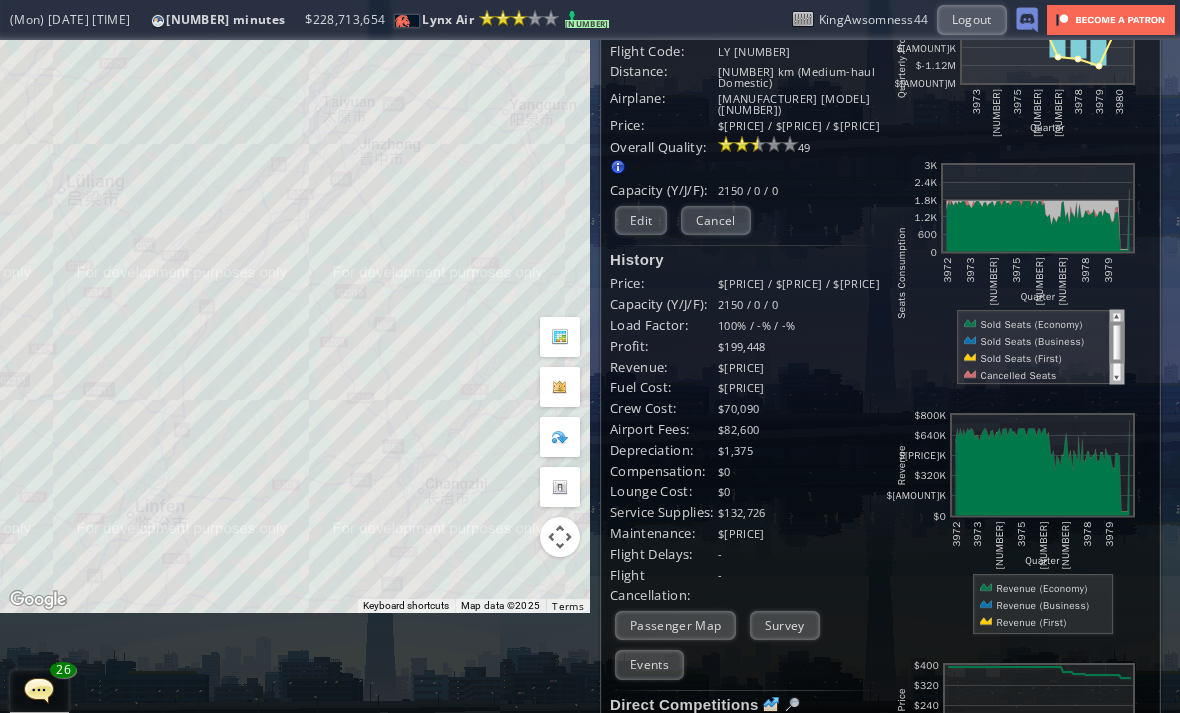 scroll, scrollTop: 128, scrollLeft: 0, axis: vertical 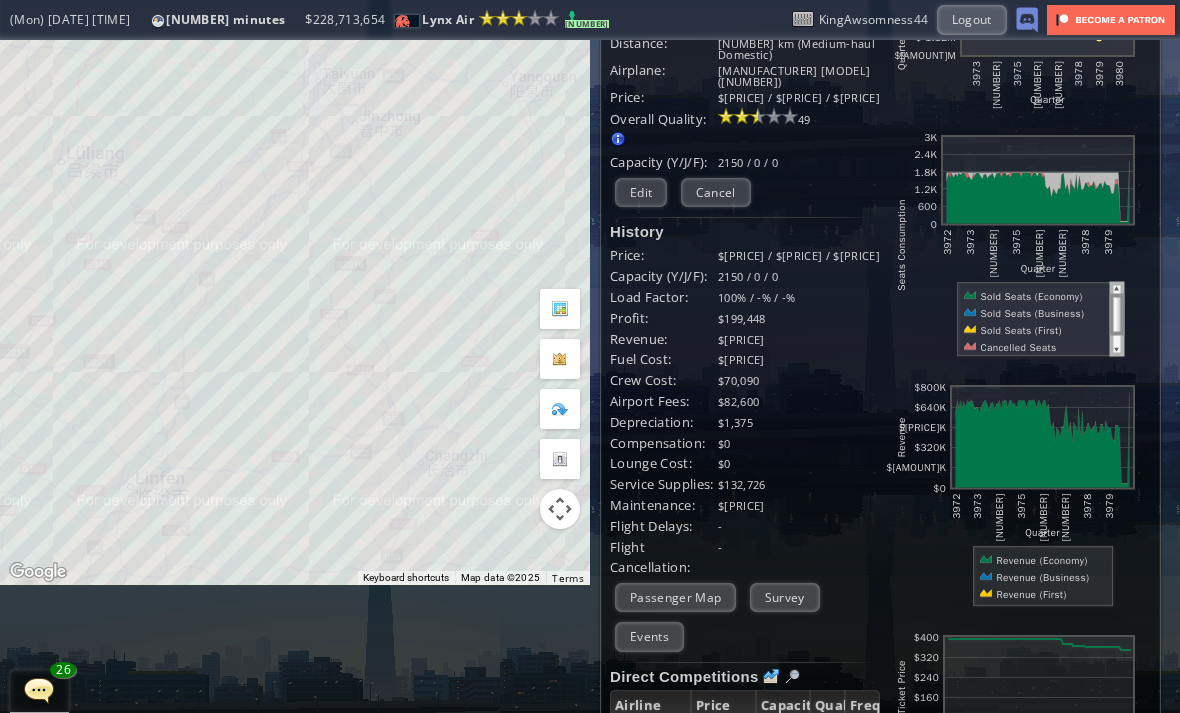 click on "Events" at bounding box center [649, 636] 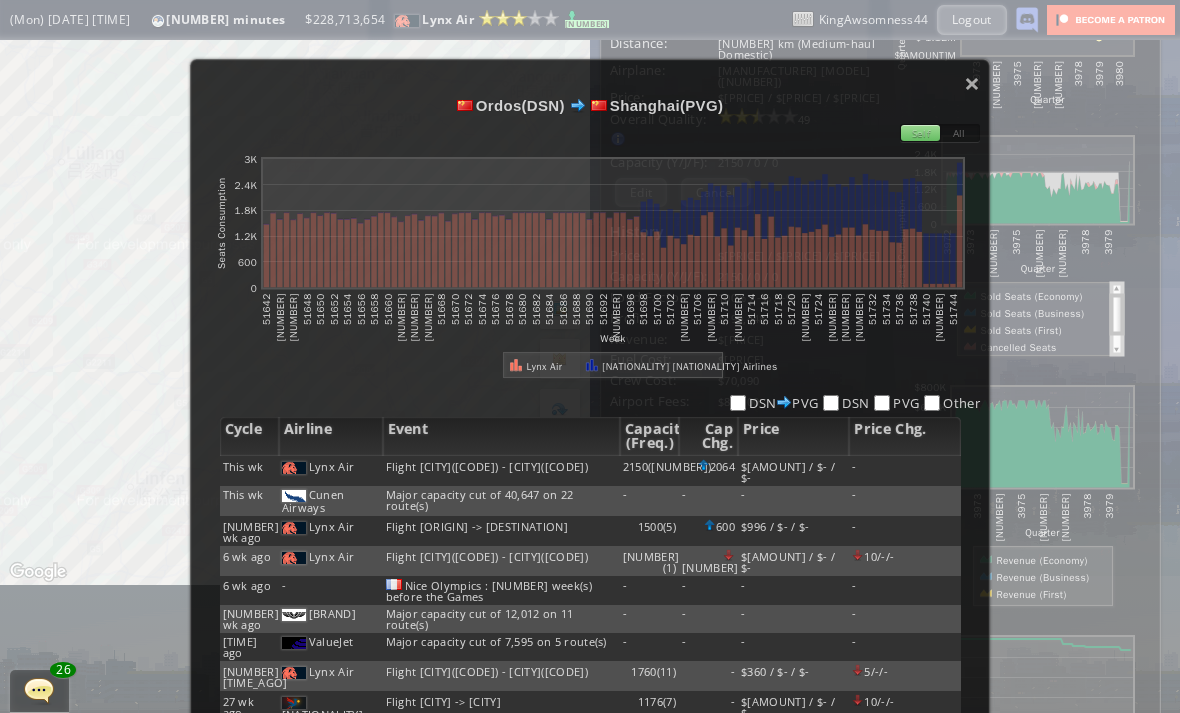 click at bounding box center (294, 496) 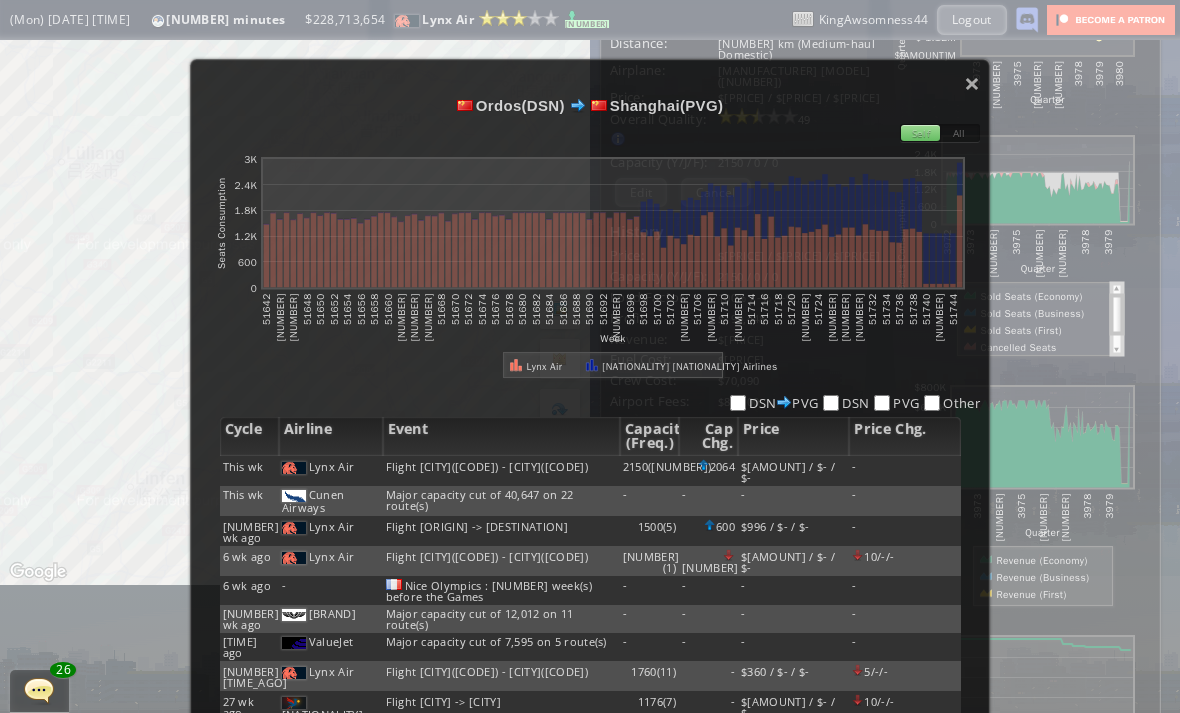 click on "Cunen Airways" at bounding box center [331, 501] 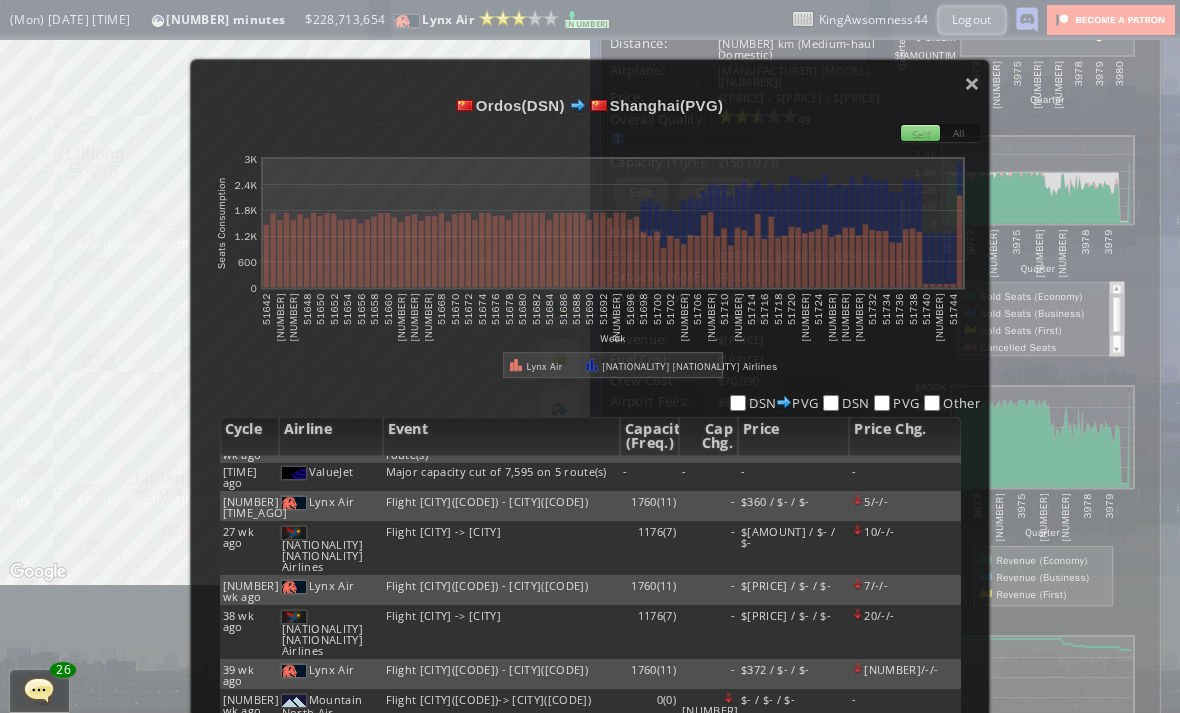 scroll, scrollTop: 170, scrollLeft: 0, axis: vertical 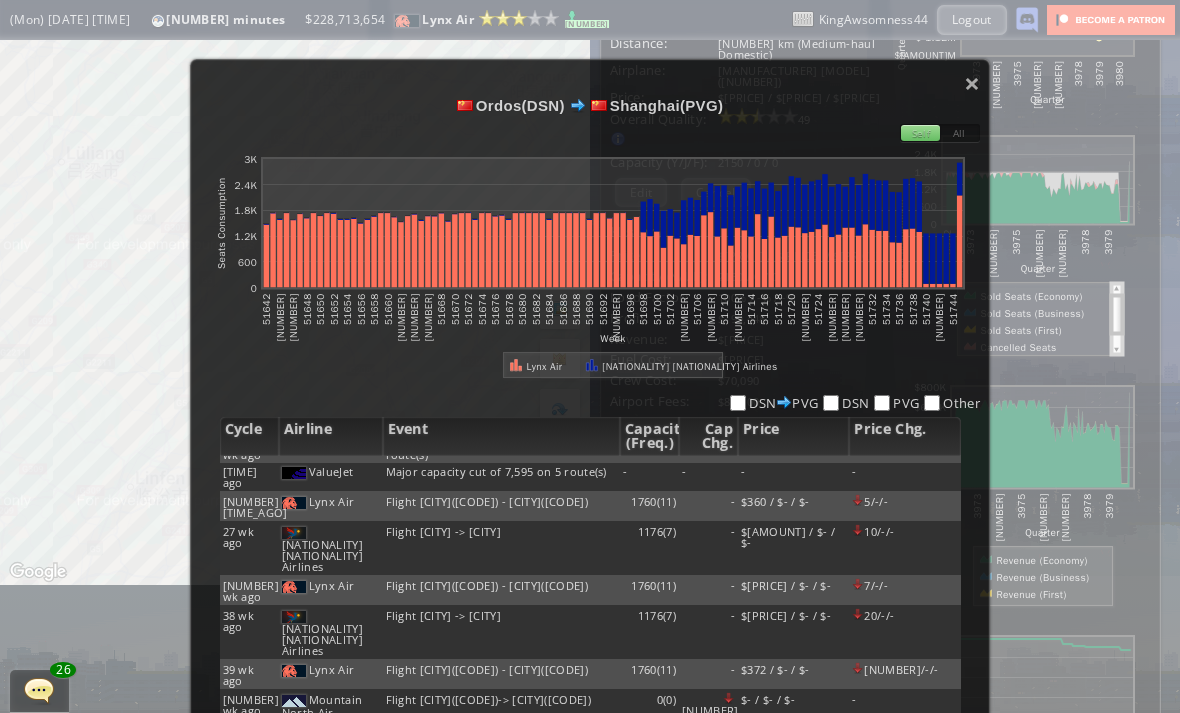 click on "×" at bounding box center [972, 83] 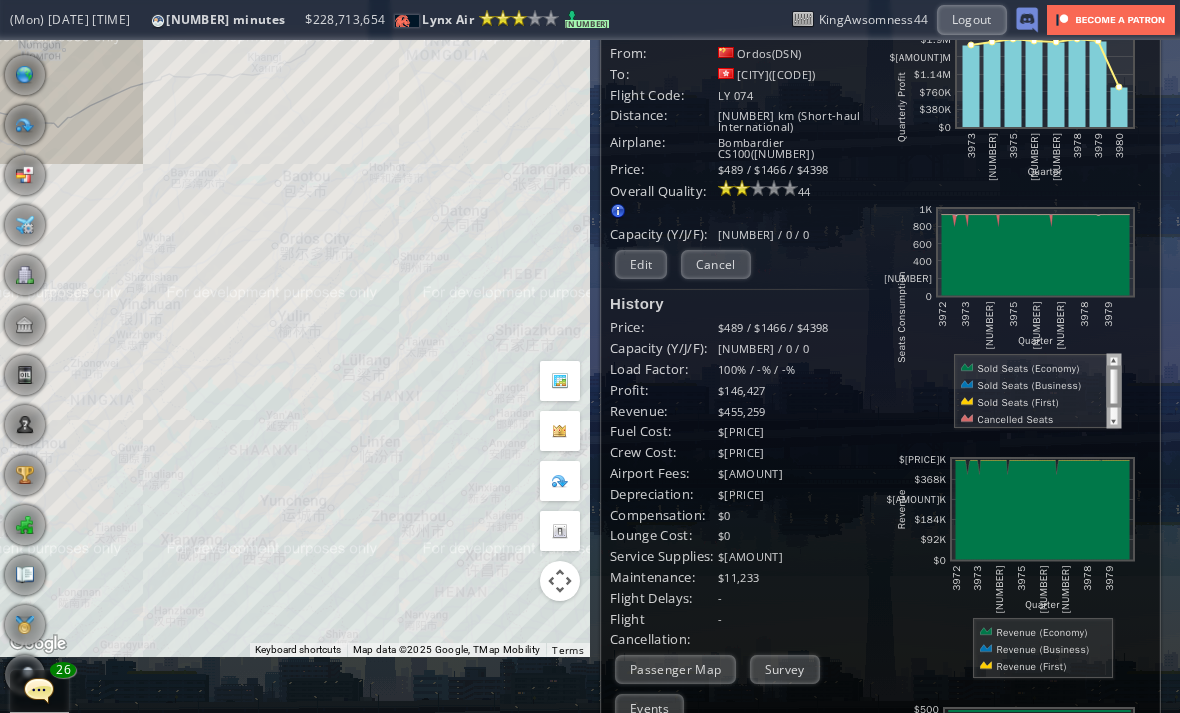 scroll, scrollTop: 57, scrollLeft: 0, axis: vertical 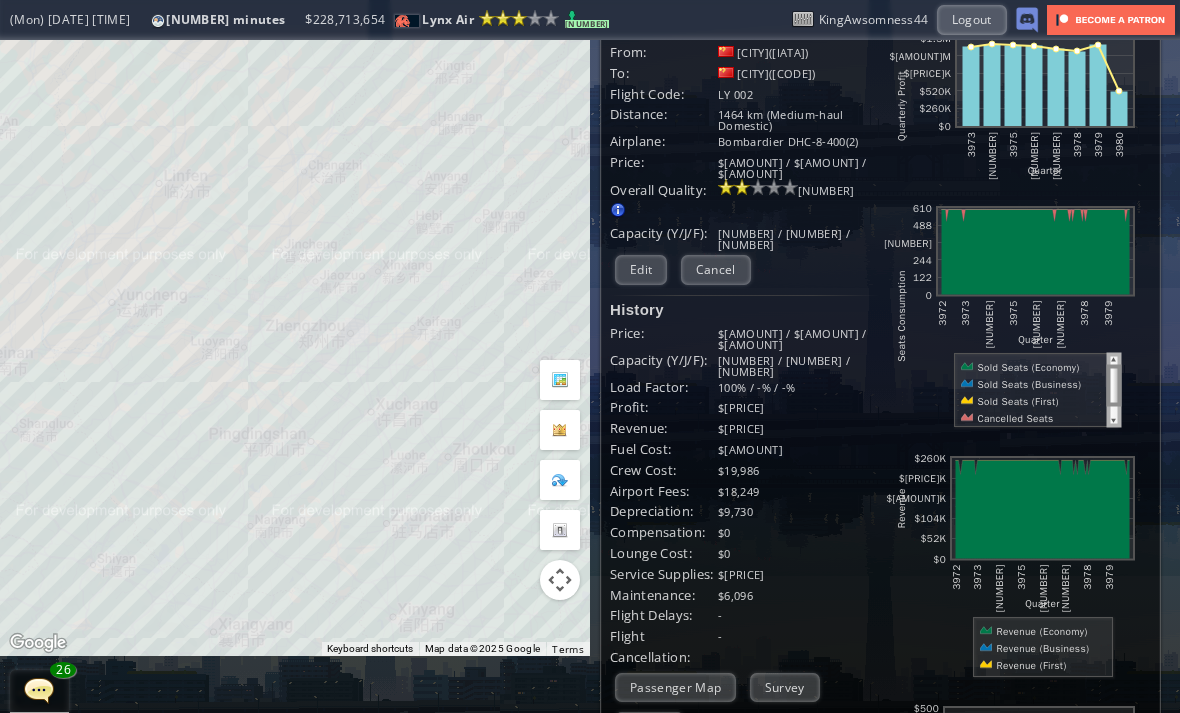 click on "Events" at bounding box center [649, 726] 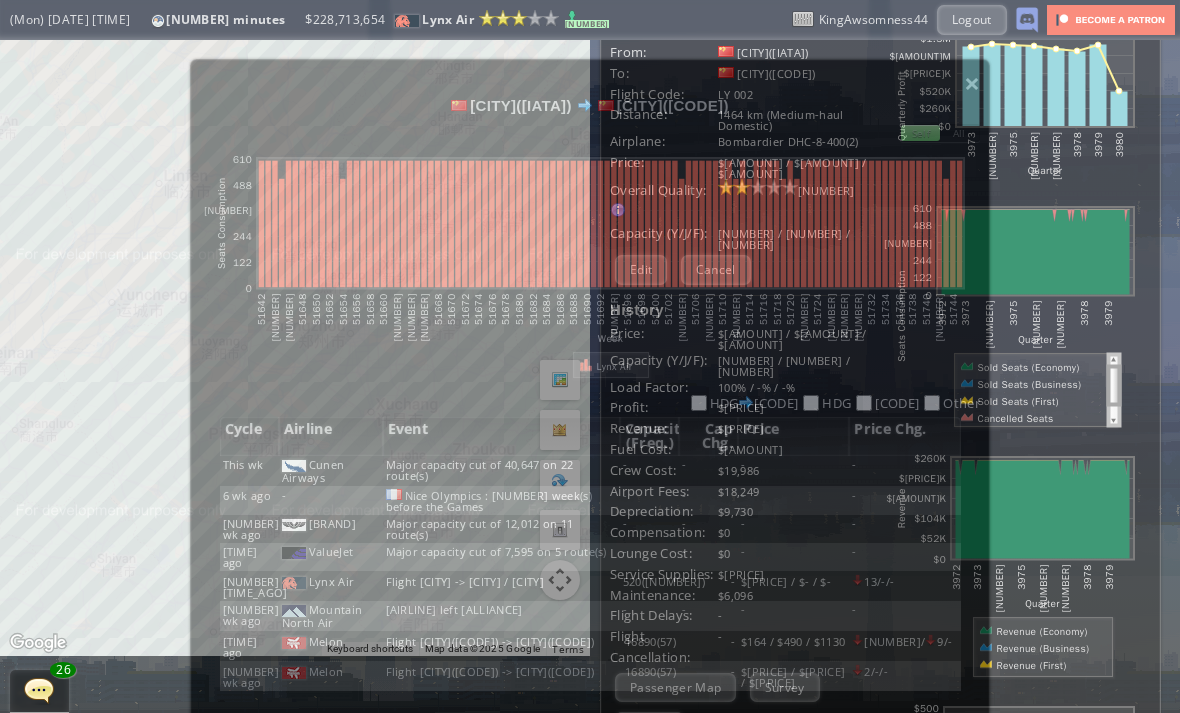 scroll, scrollTop: 0, scrollLeft: 0, axis: both 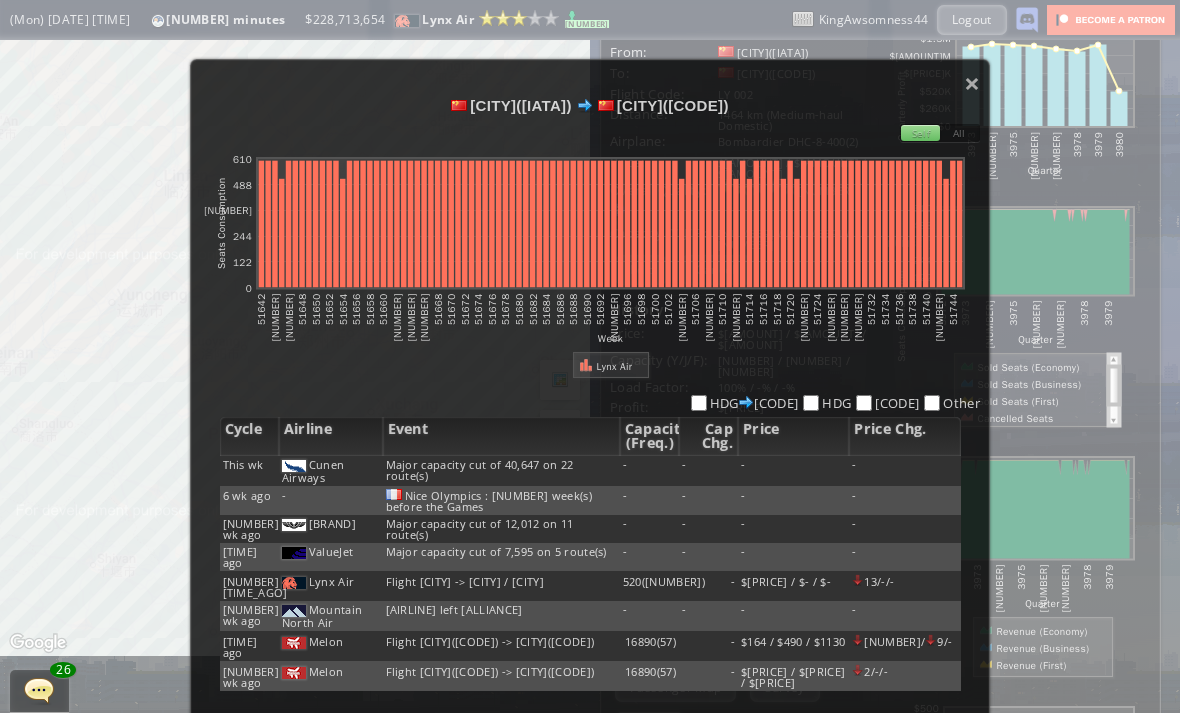 click on "This wk[AIRLINE] Major capacity cut of 40,647 on 22 route(s) - - - - 6 wk ago - - - - - - - -" at bounding box center (590, 442) 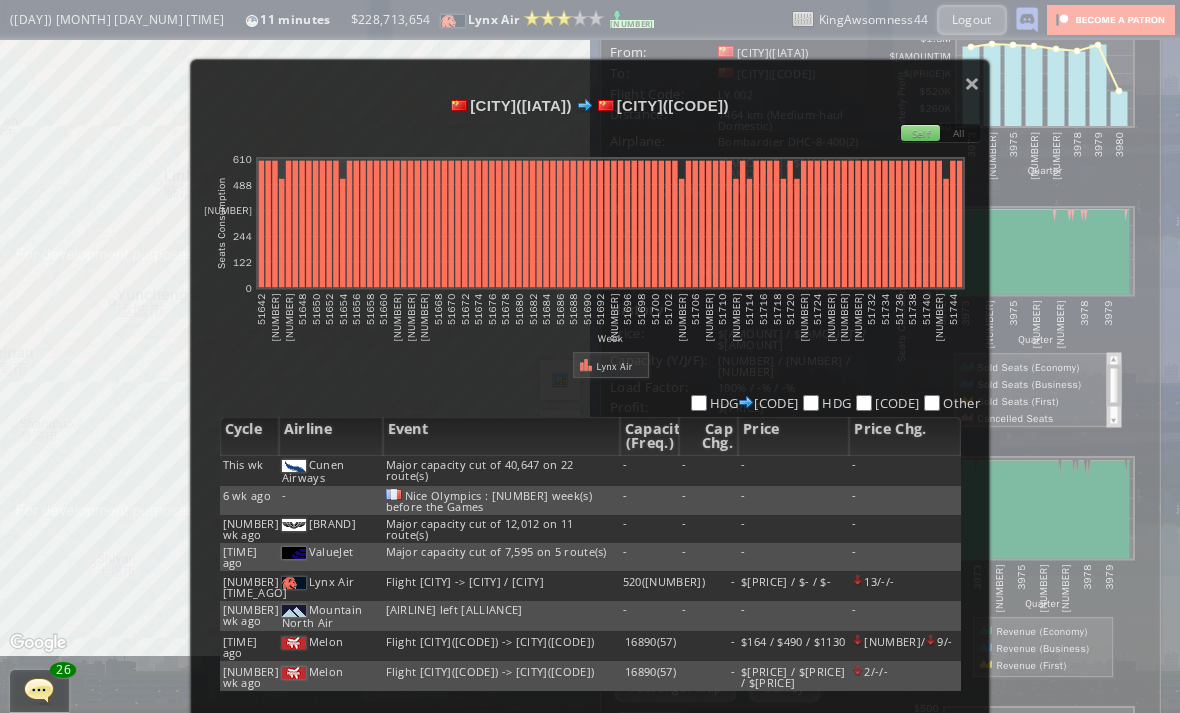 click on "×" at bounding box center (972, 83) 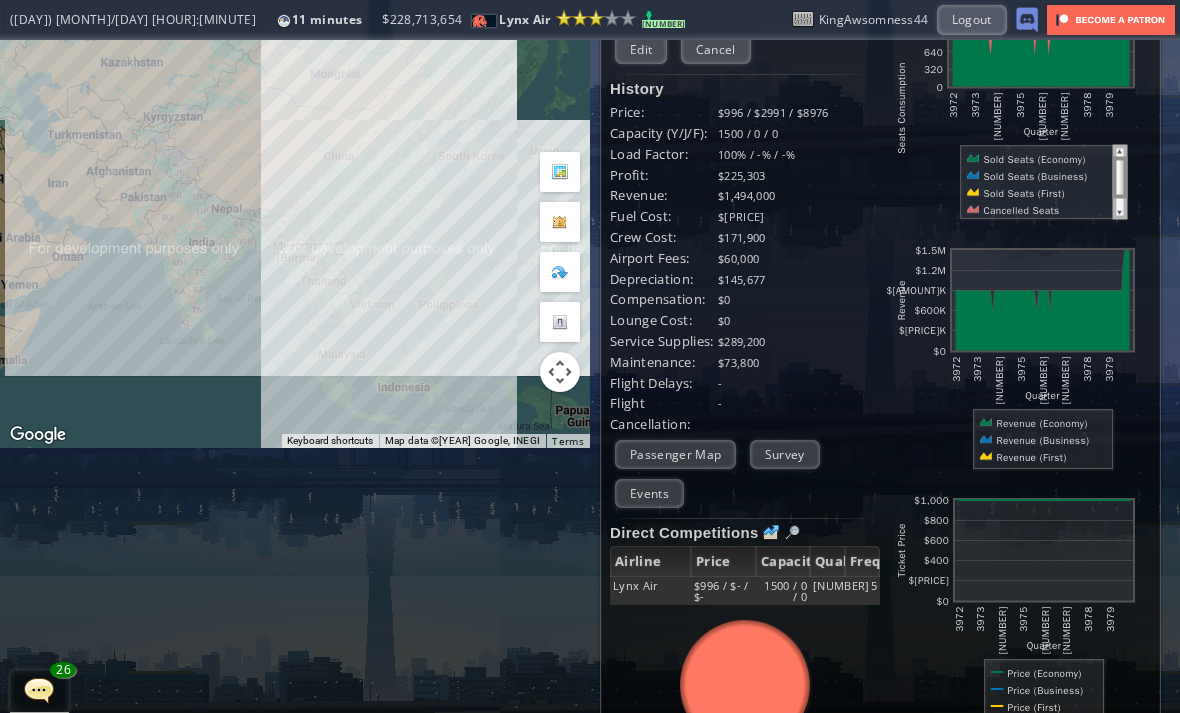scroll, scrollTop: 264, scrollLeft: 0, axis: vertical 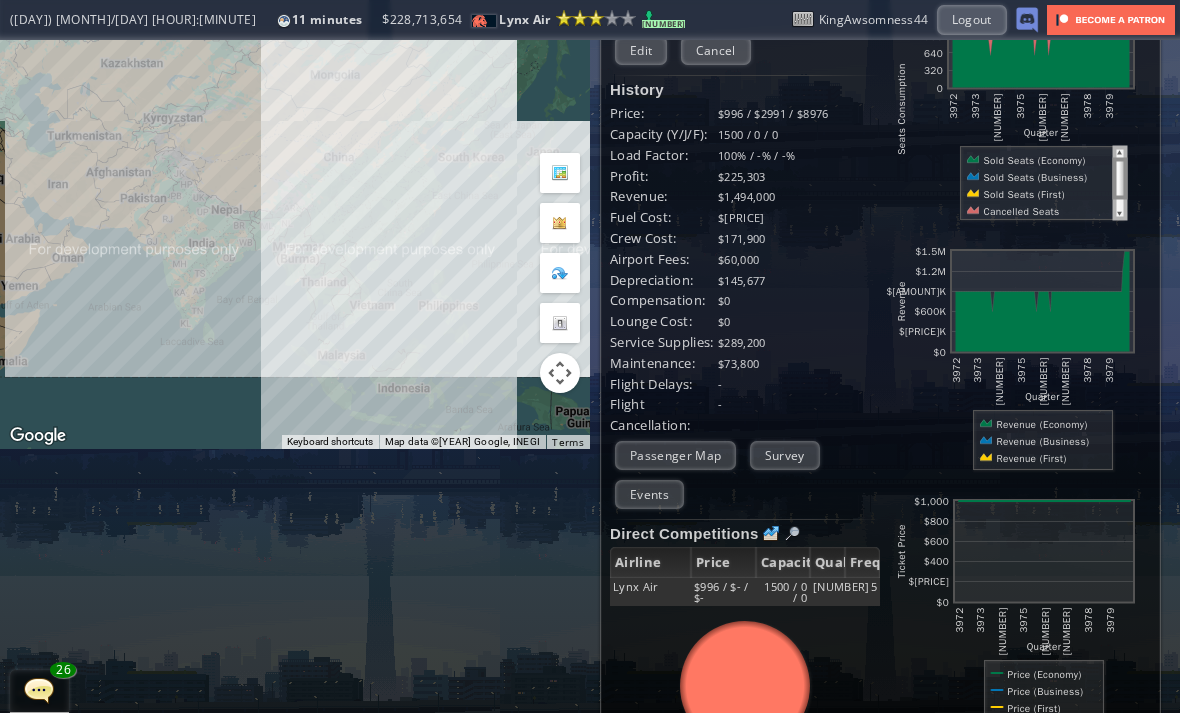 click at bounding box center [771, 534] 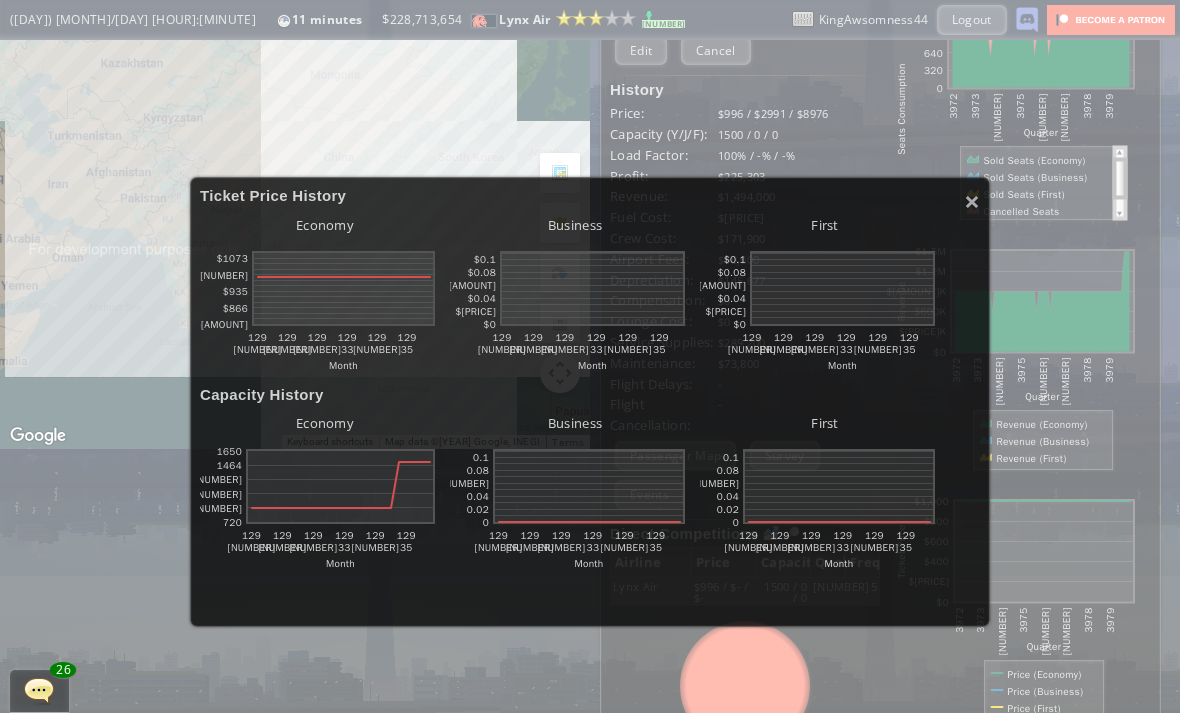 click on "×" at bounding box center (972, 201) 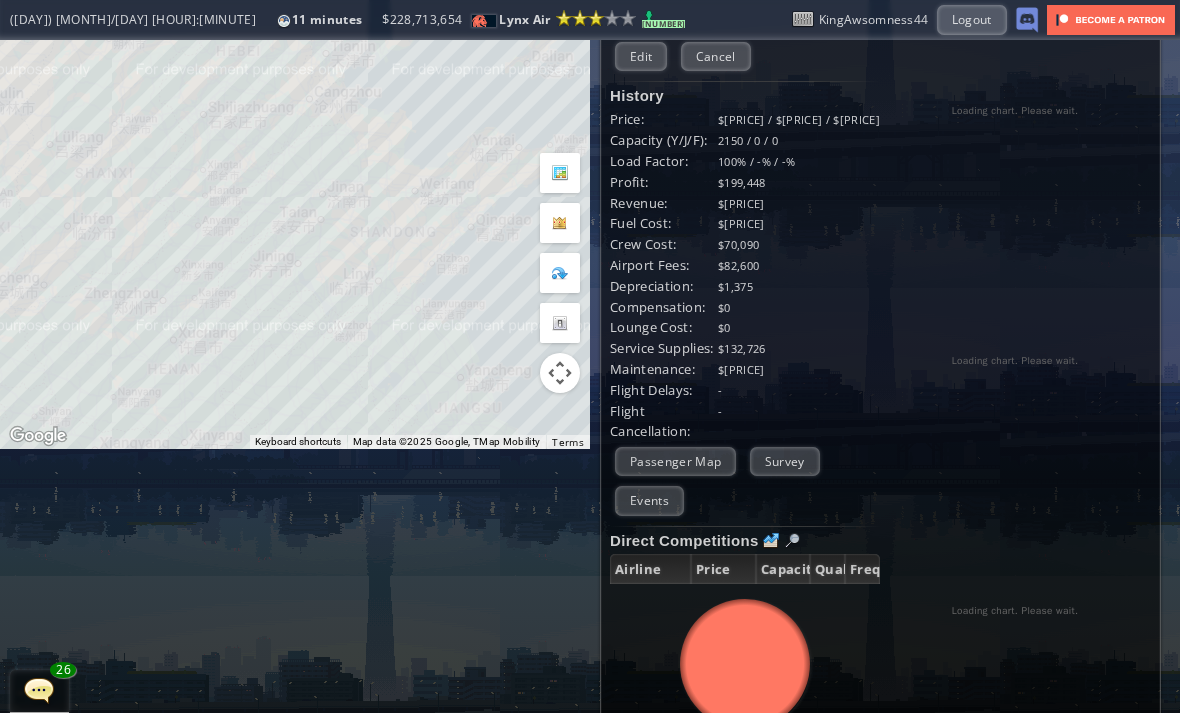 scroll, scrollTop: 250, scrollLeft: 0, axis: vertical 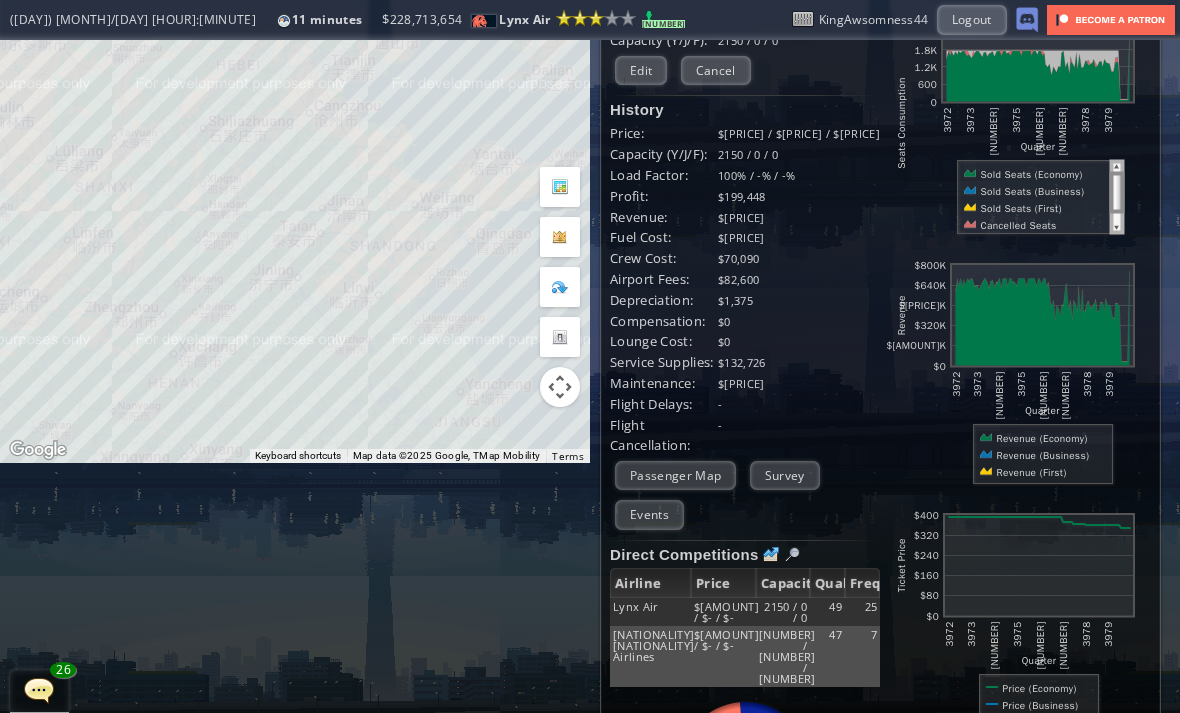 click on "Capacity" at bounding box center [650, 583] 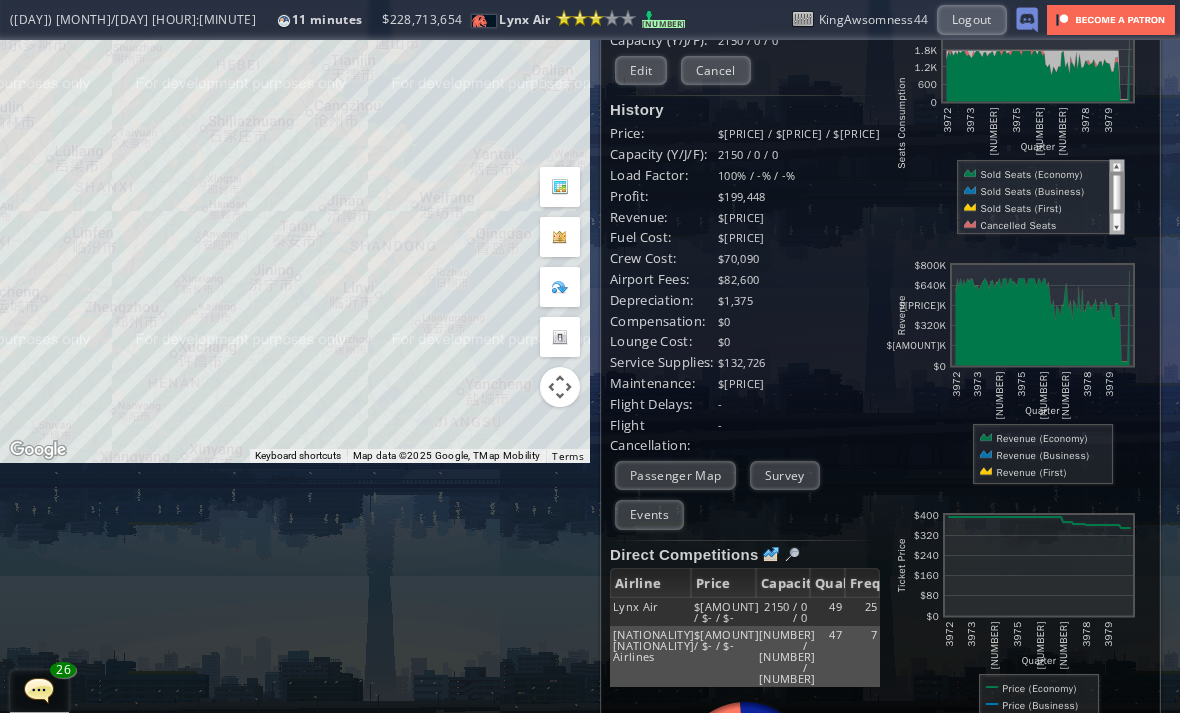 click at bounding box center [792, 555] 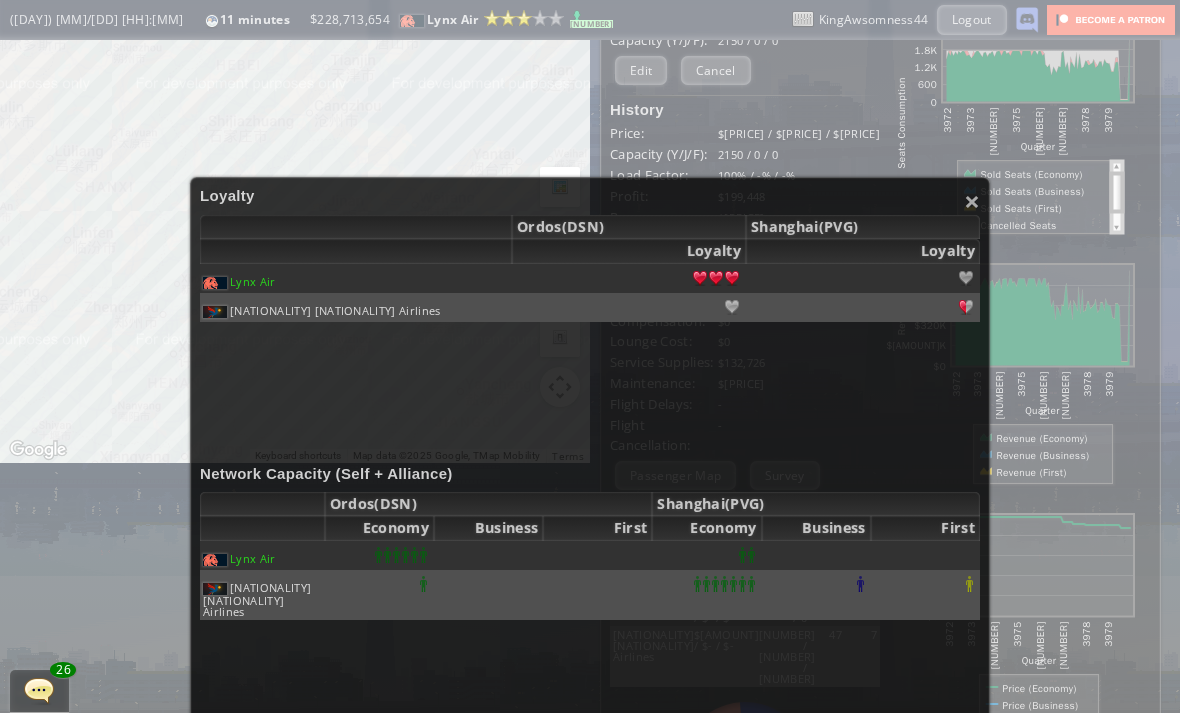 click on "×" at bounding box center [972, 201] 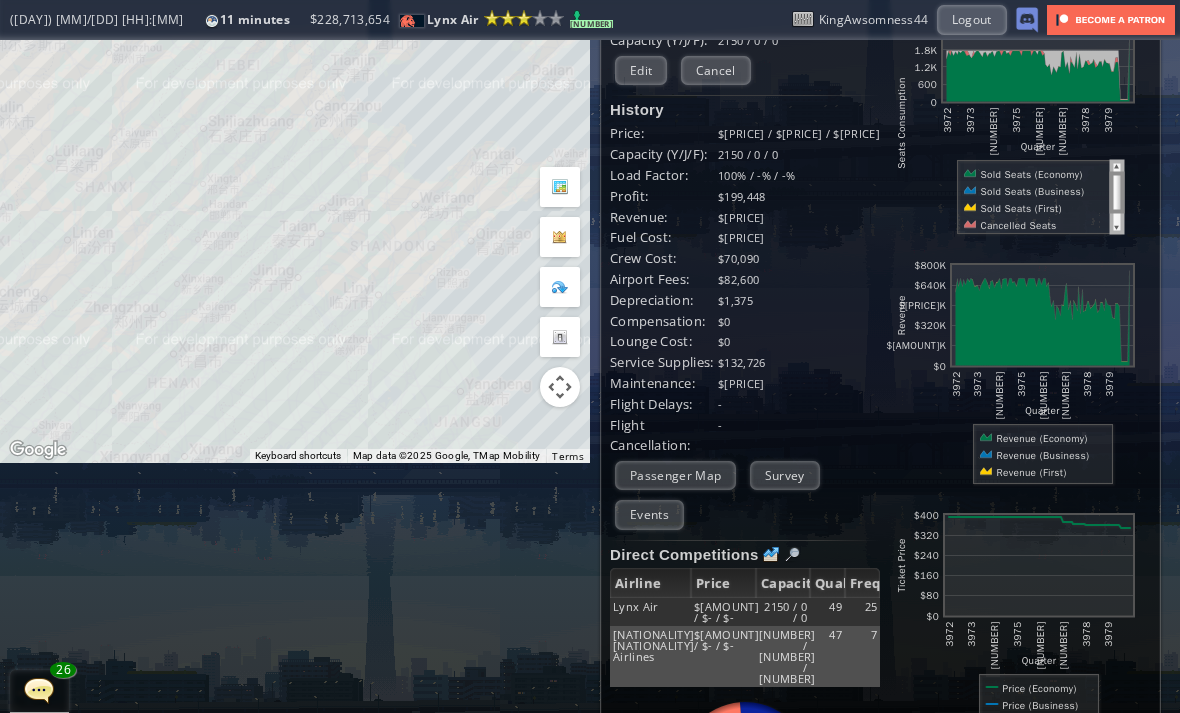 click at bounding box center [771, 555] 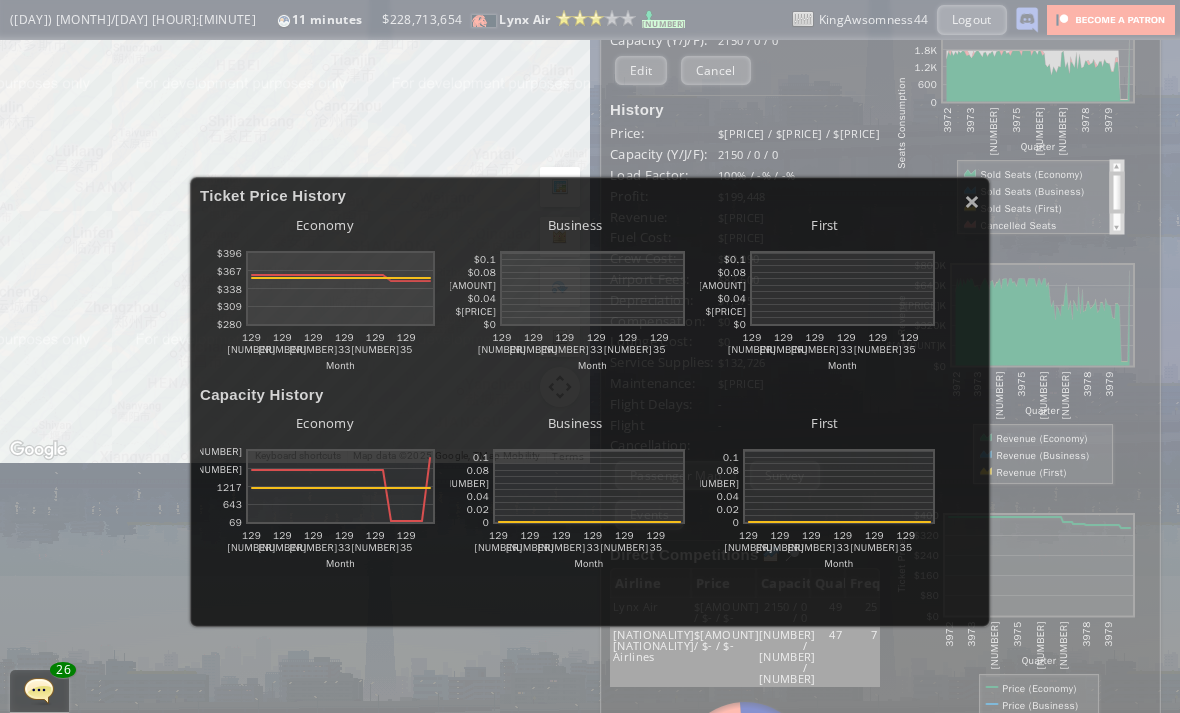 click on "×
Ticket Price History
Economy
abcdefhiklmnopqrstuvwxyz Loading chart. Please wait. abcdefhiklmnopqrstuvwxyz Month $[PRICE] $[PRICE] $[PRICE] $[PRICE] $[PRICE] 129 30 129 31 129 32 129 33 129 34 129 35
Business
abcdefhiklmnopqrstuvwxyz Loading chart. Please wait. abcdefhiklmnopqrstuvwxyz Month $[PRICE] $[PRICE] $[PRICE] $[PRICE] $[PRICE] $[PRICE] 129 30 129 31 129 32 129 33 129 34 129 35
First
abcdefhiklmnopqrstuvwxyz Loading chart. Please wait. abcdefhiklmnopqrstuvwxyz Month $[PRICE] $[PRICE] $[PRICE] $[PRICE] $[PRICE] $[PRICE] 129 30 129 31 129 32 129 33 129 34 129 35
Capacity History
Economy Month 69" at bounding box center (590, 402) 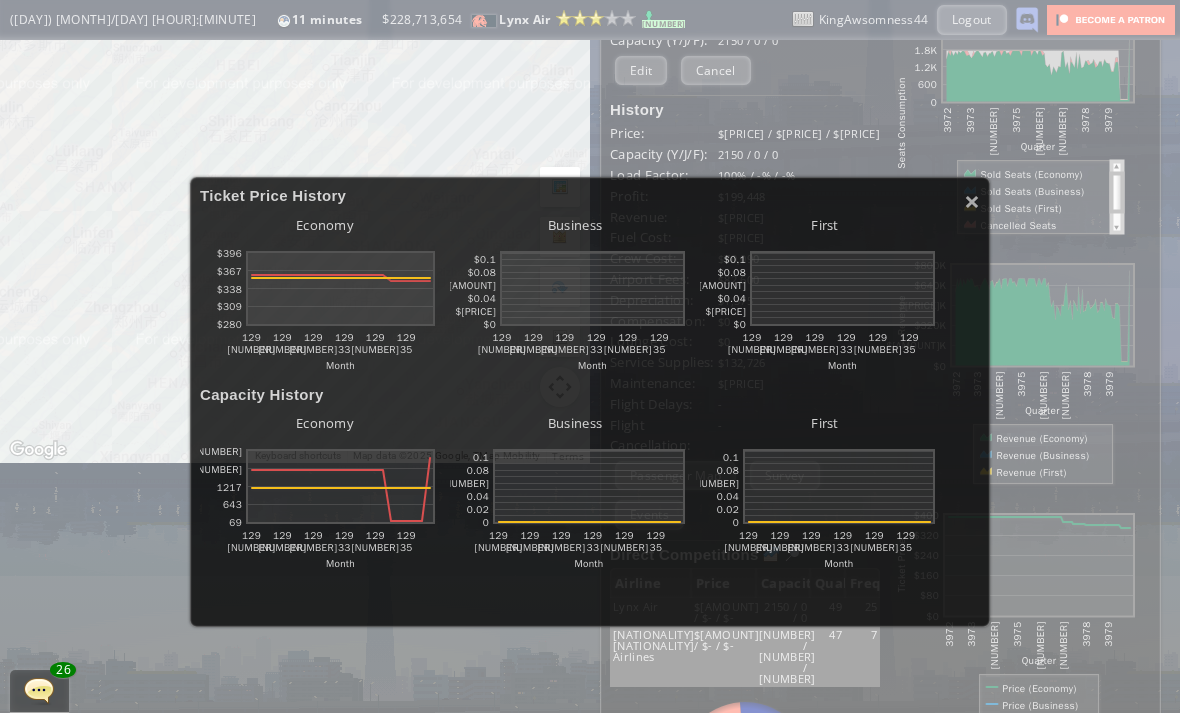 click on "×
Ticket Price History
Economy
abcdefhiklmnopqrstuvwxyz Loading chart. Please wait. abcdefhiklmnopqrstuvwxyz Month $280 $309 $338 $367 $396 129 30 129 31 129 32 129 33 129 34 129 35
Business
abcdefhiklmnopqrstuvwxyz Loading chart. Please wait. abcdefhiklmnopqrstuvwxyz Month $0 $0.02 $0.04 $0.06 $0.08 $0.1 129 30 129 31 129 32 129 33 129 34 129 35
First
abcdefhiklmnopqrstuvwxyz Loading chart. Please wait. abcdefhiklmnopqrstuvwxyz Month $0 $0.02 $0.04 $0.06 $0.08 $0.1 129 30 129 31 129 32 129 33 129 34 129 35
Capacity History
Economy" at bounding box center [590, 356] 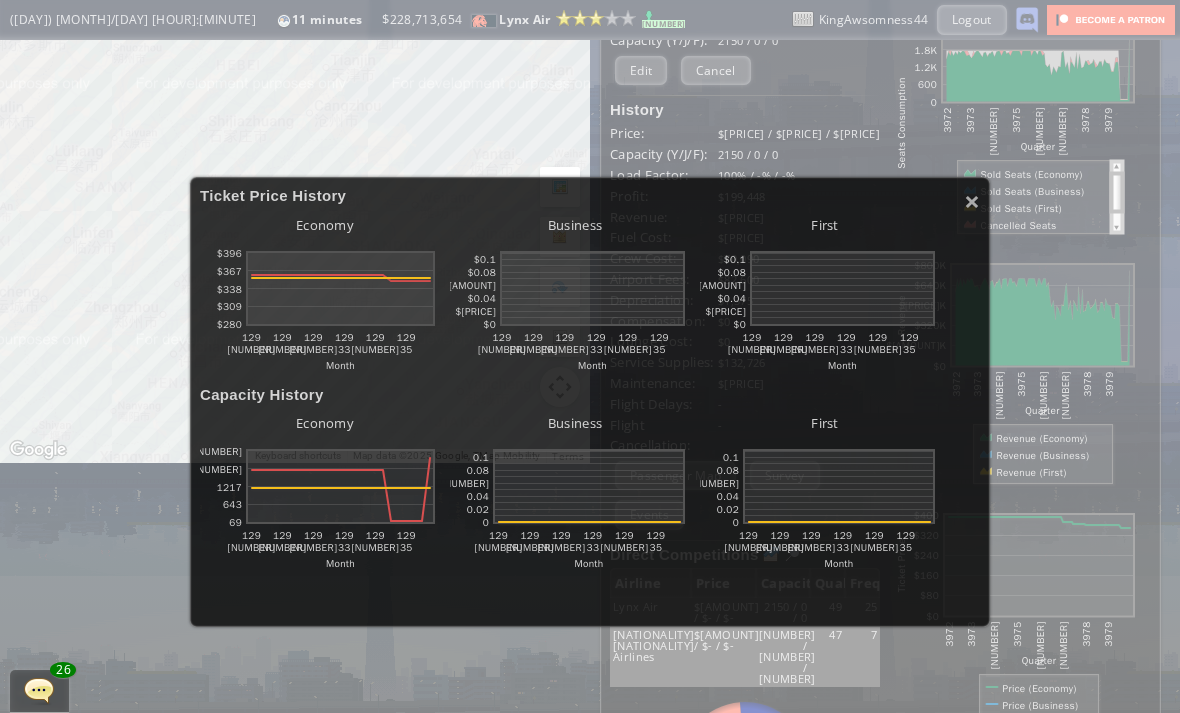 click on "×" at bounding box center (972, 201) 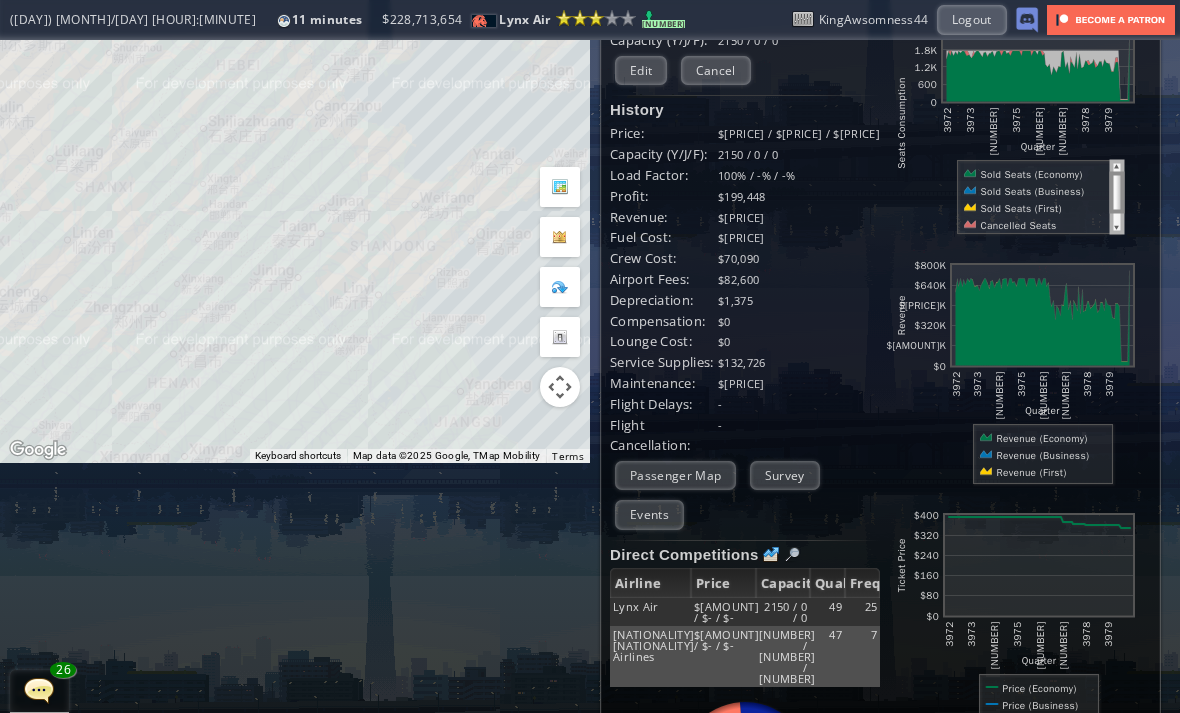 click on "Passenger Map" at bounding box center [675, 475] 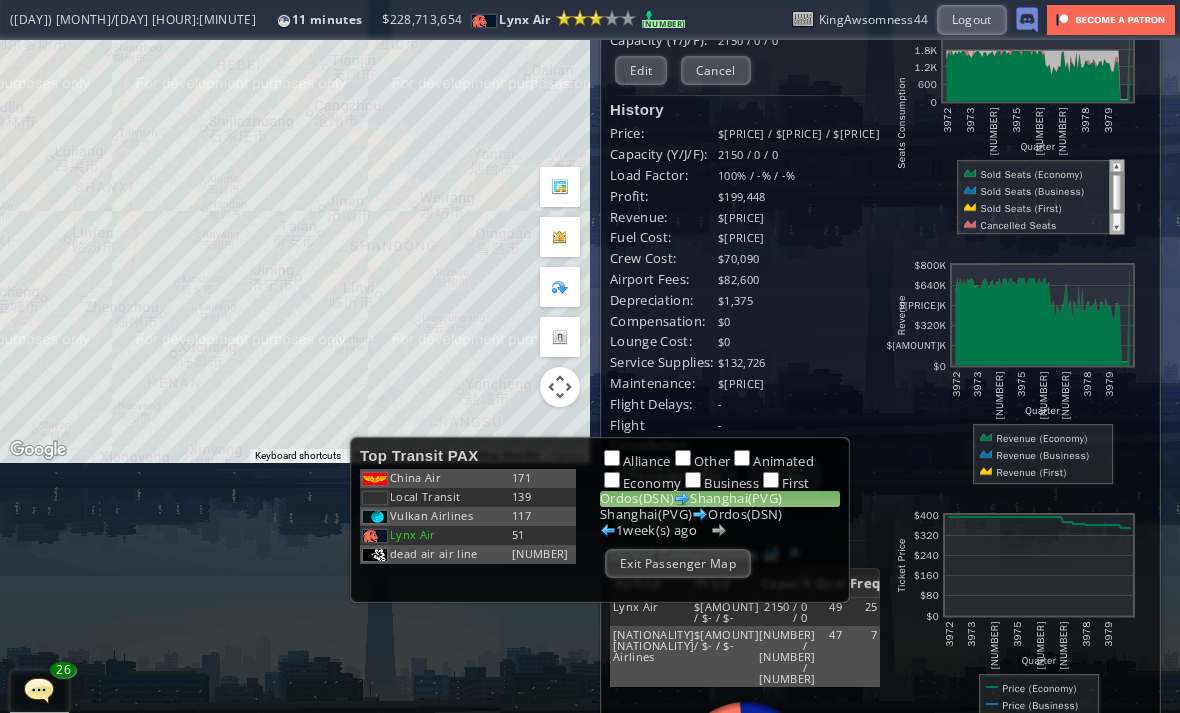 click on "Exit Passenger Map" at bounding box center [678, 563] 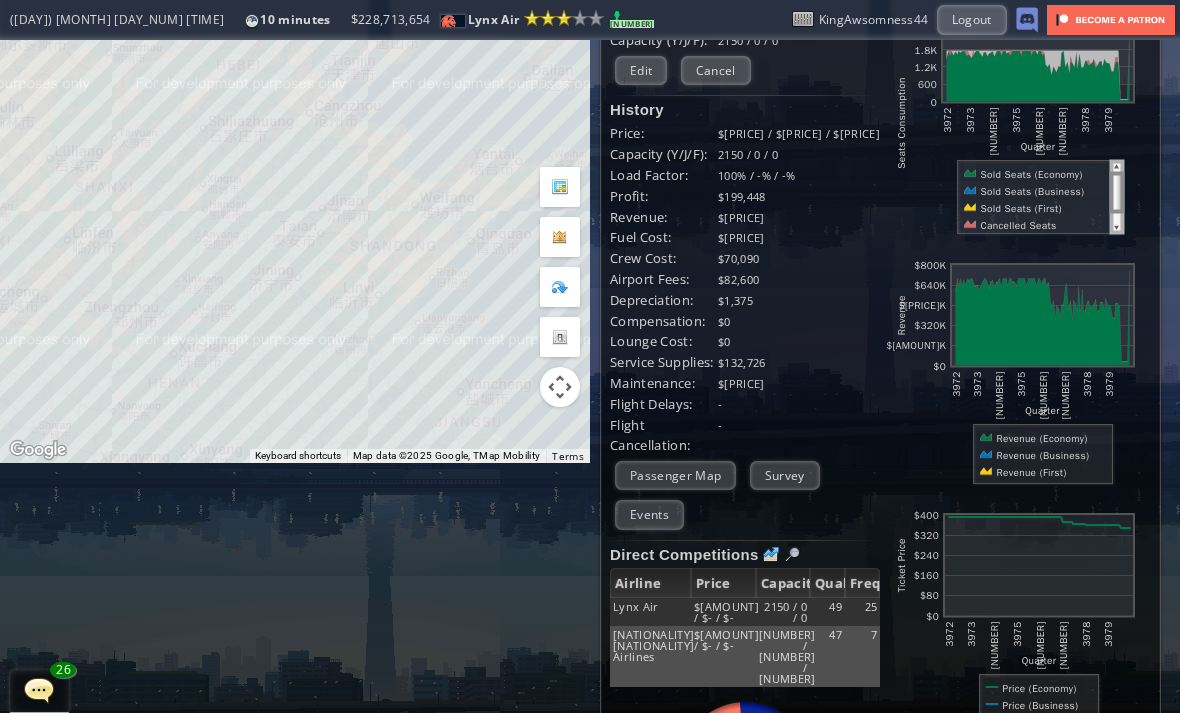 click on "Survey" at bounding box center (785, 475) 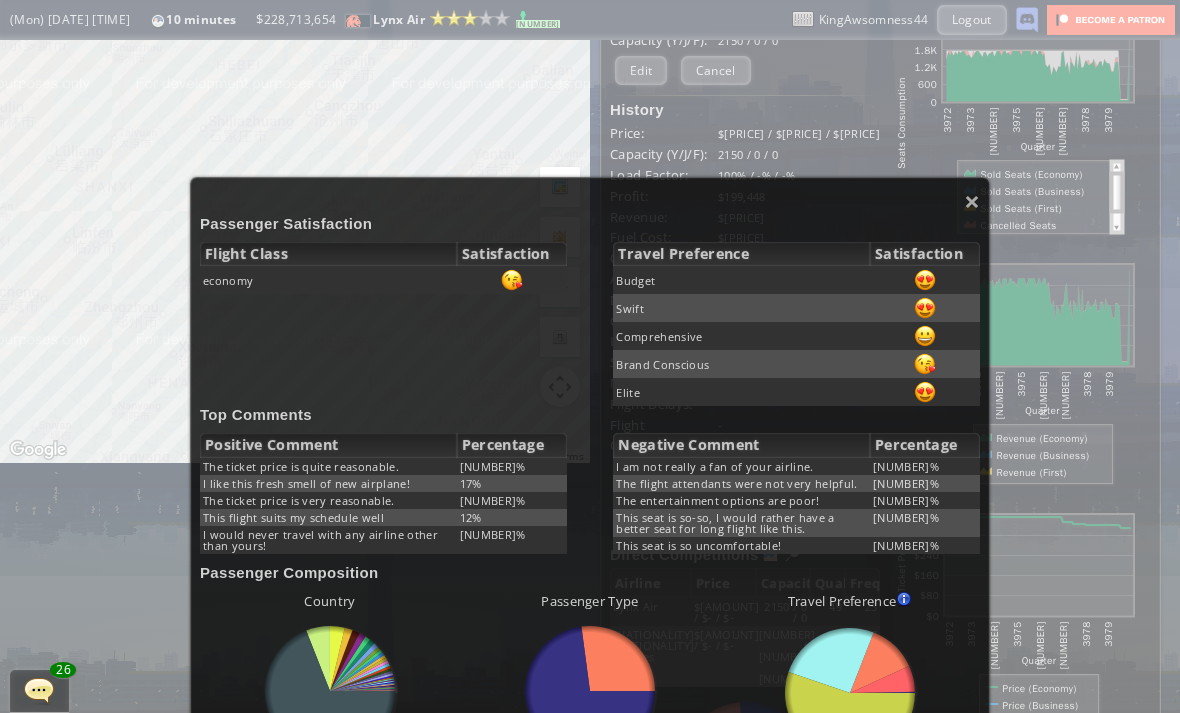 scroll, scrollTop: 0, scrollLeft: 0, axis: both 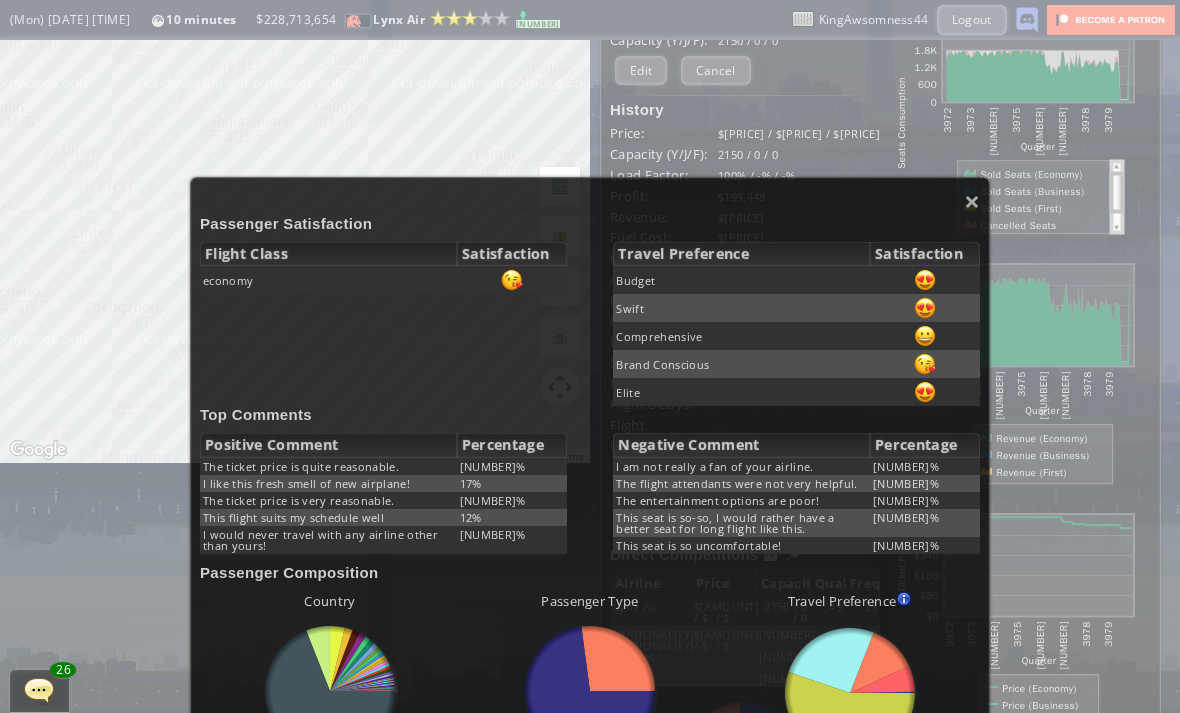 click on "×" at bounding box center [972, 201] 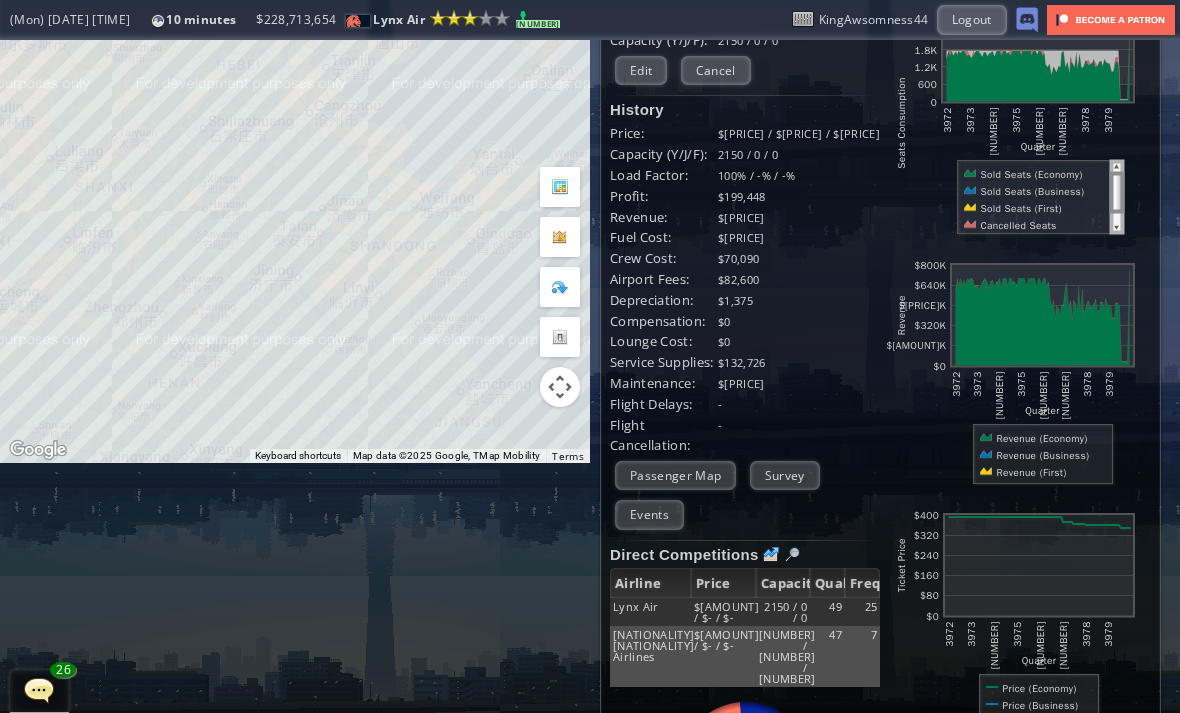 click on "Cancel" at bounding box center [716, 70] 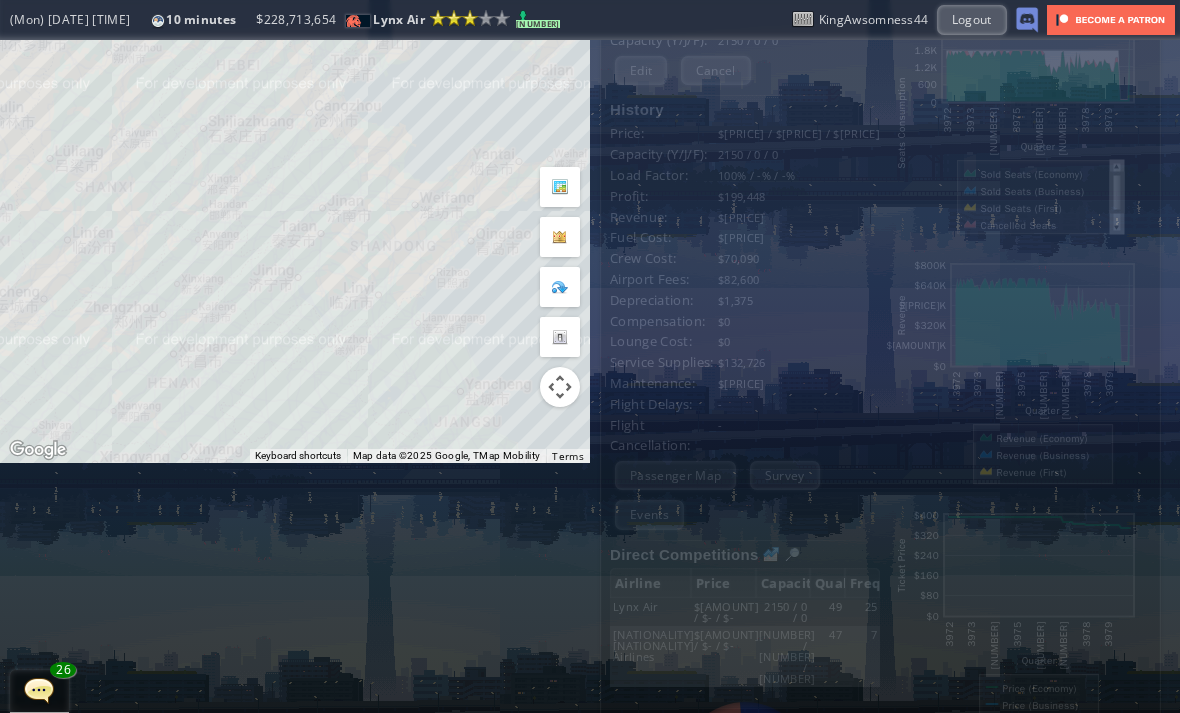 scroll, scrollTop: 0, scrollLeft: 0, axis: both 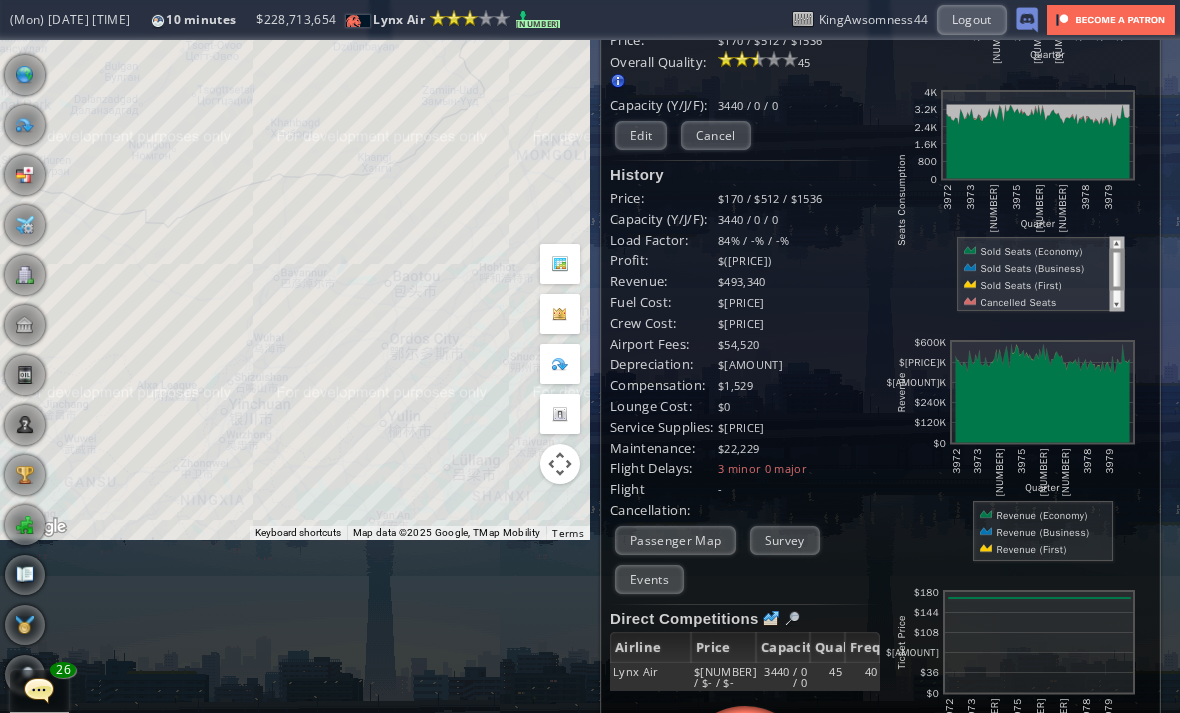 click on "Survey" at bounding box center [785, 540] 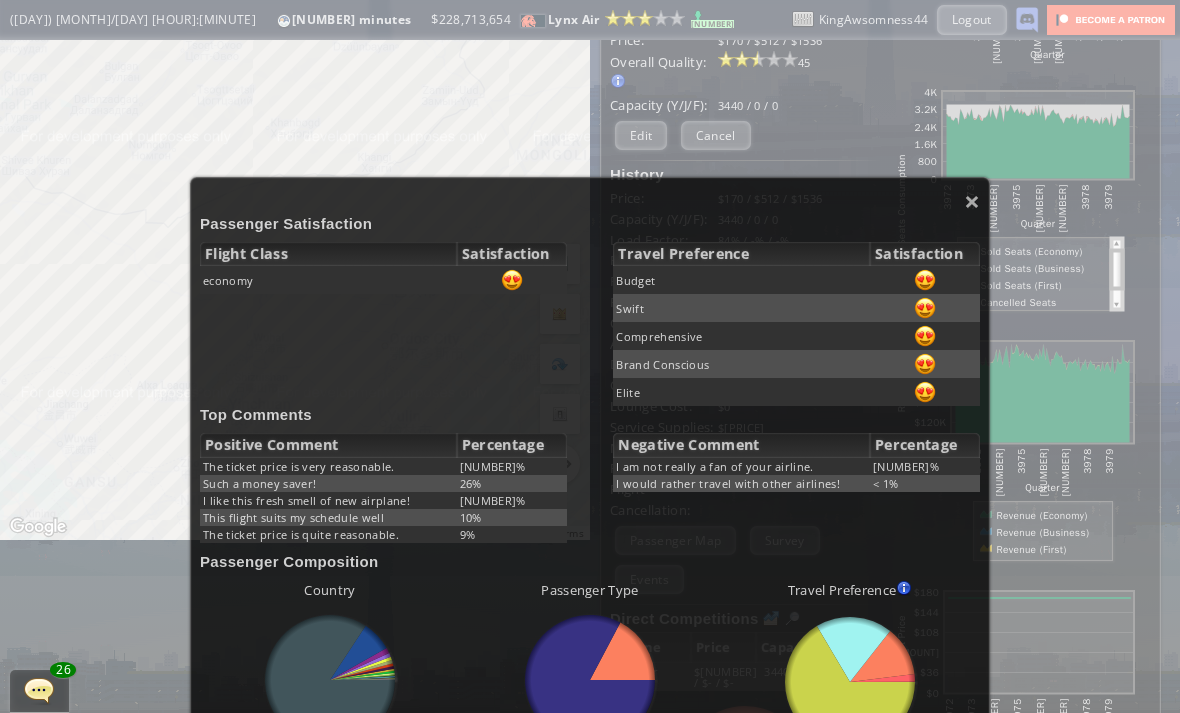 scroll, scrollTop: 0, scrollLeft: 0, axis: both 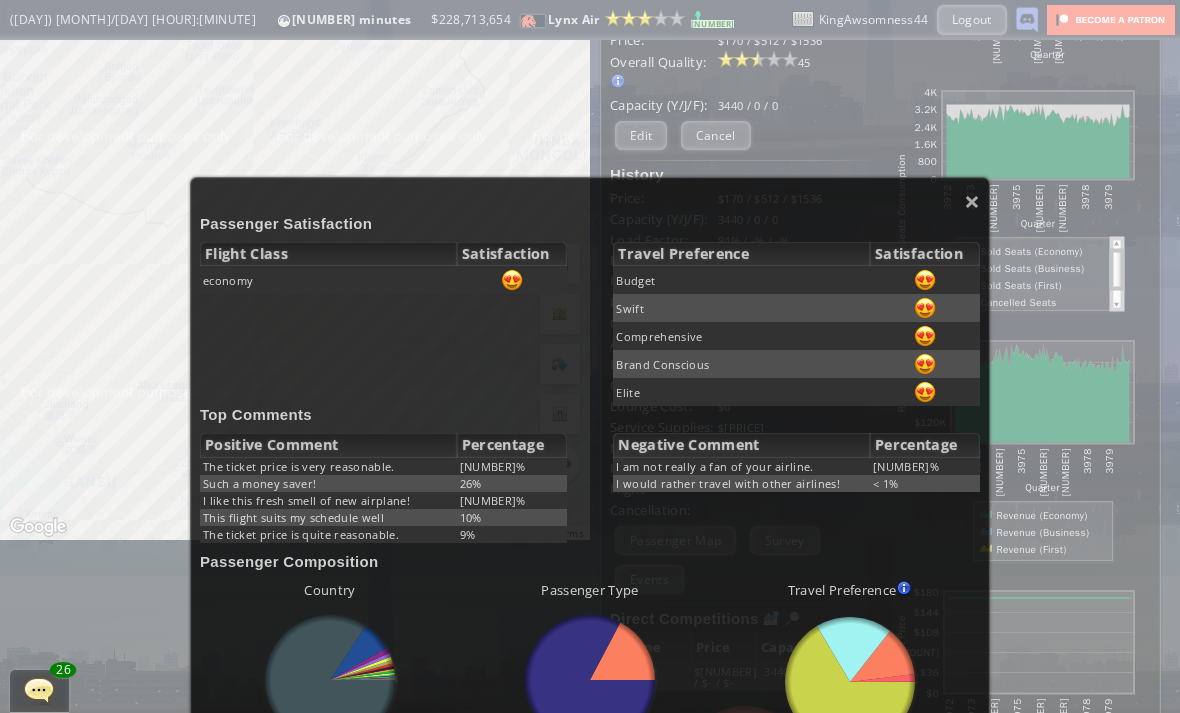 click on "×" at bounding box center [972, 201] 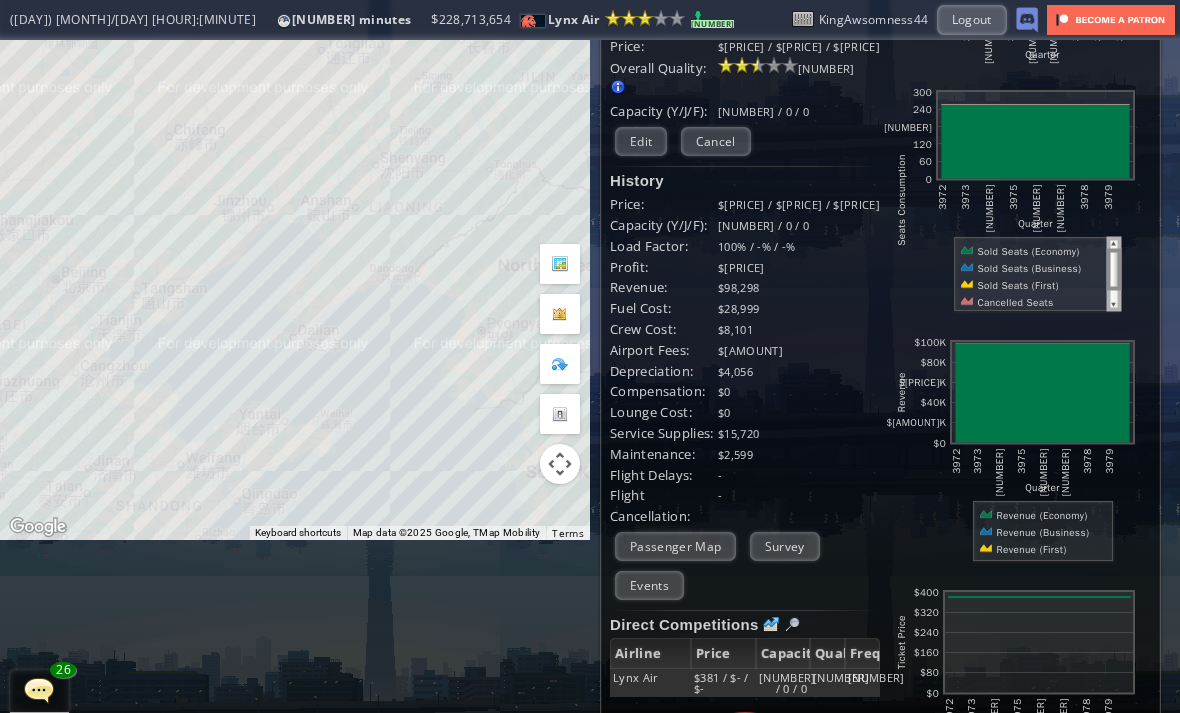 click on "Survey" at bounding box center [785, 546] 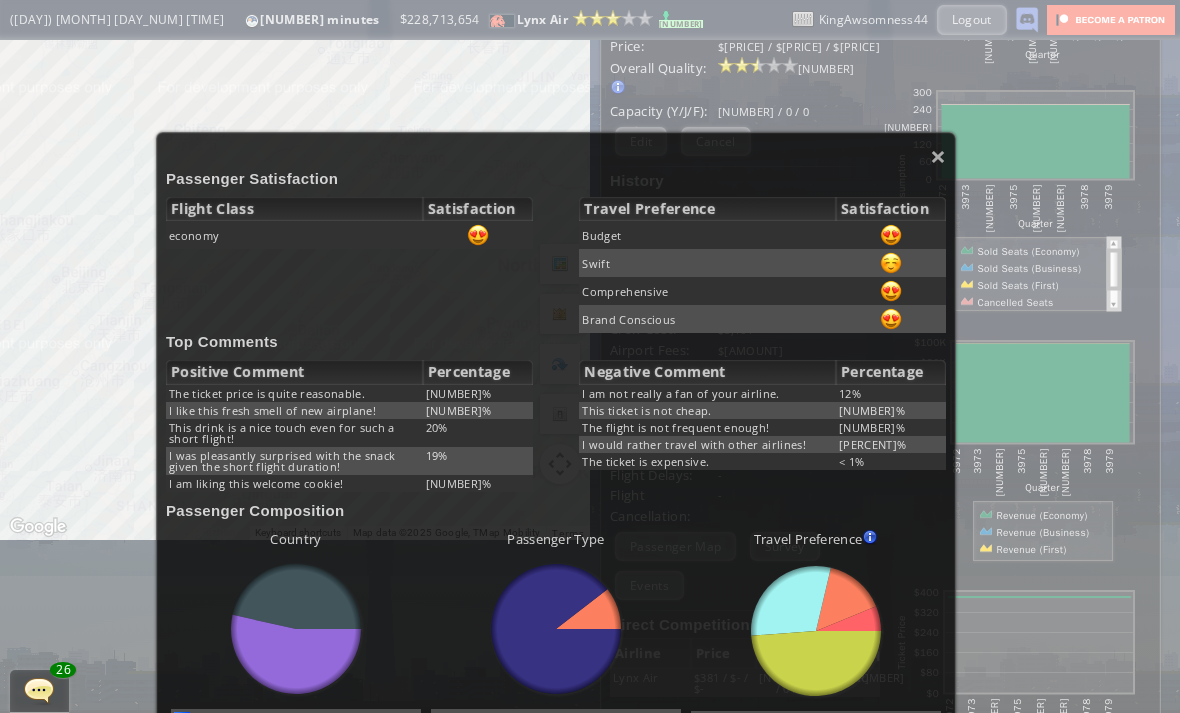 scroll, scrollTop: 50, scrollLeft: 29, axis: both 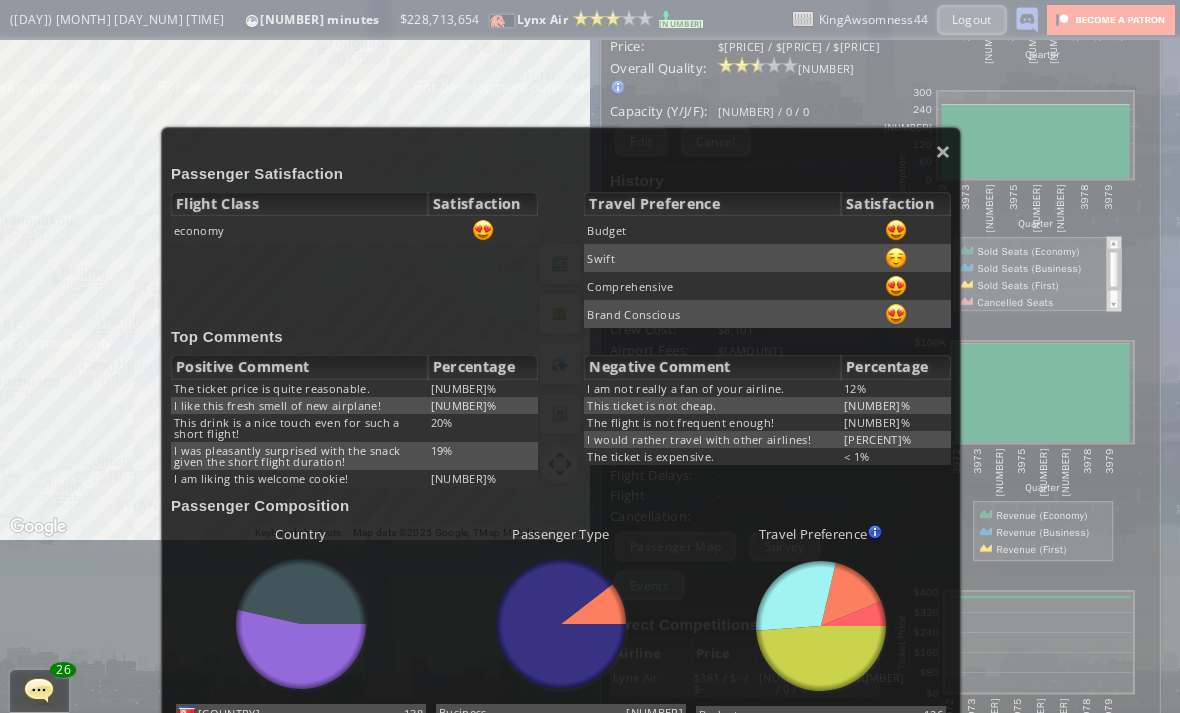 click on "×" at bounding box center [943, 151] 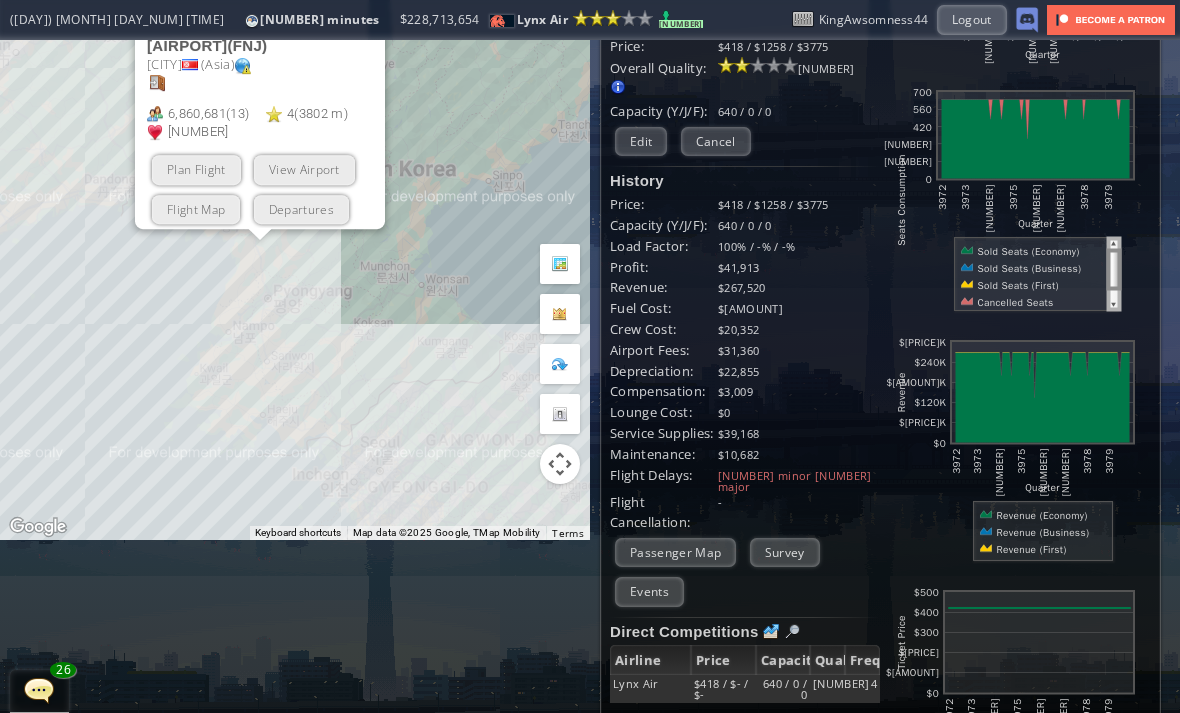 click on "Flight Map" at bounding box center (196, 208) 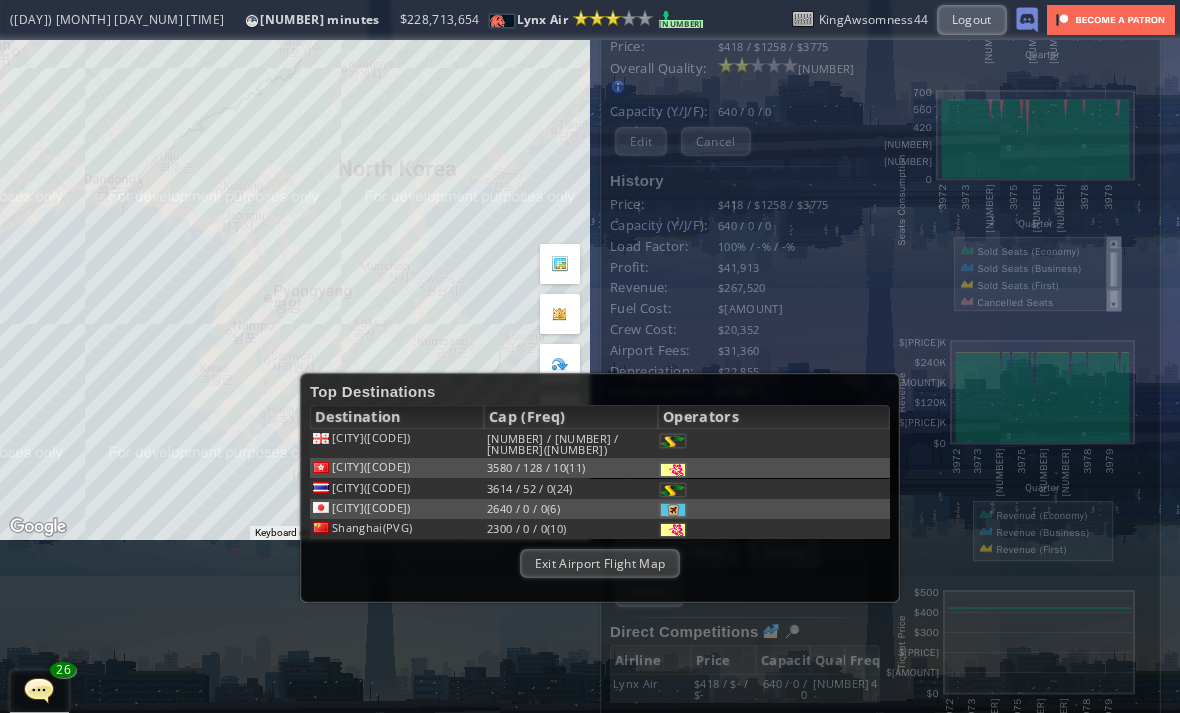 scroll, scrollTop: 0, scrollLeft: 0, axis: both 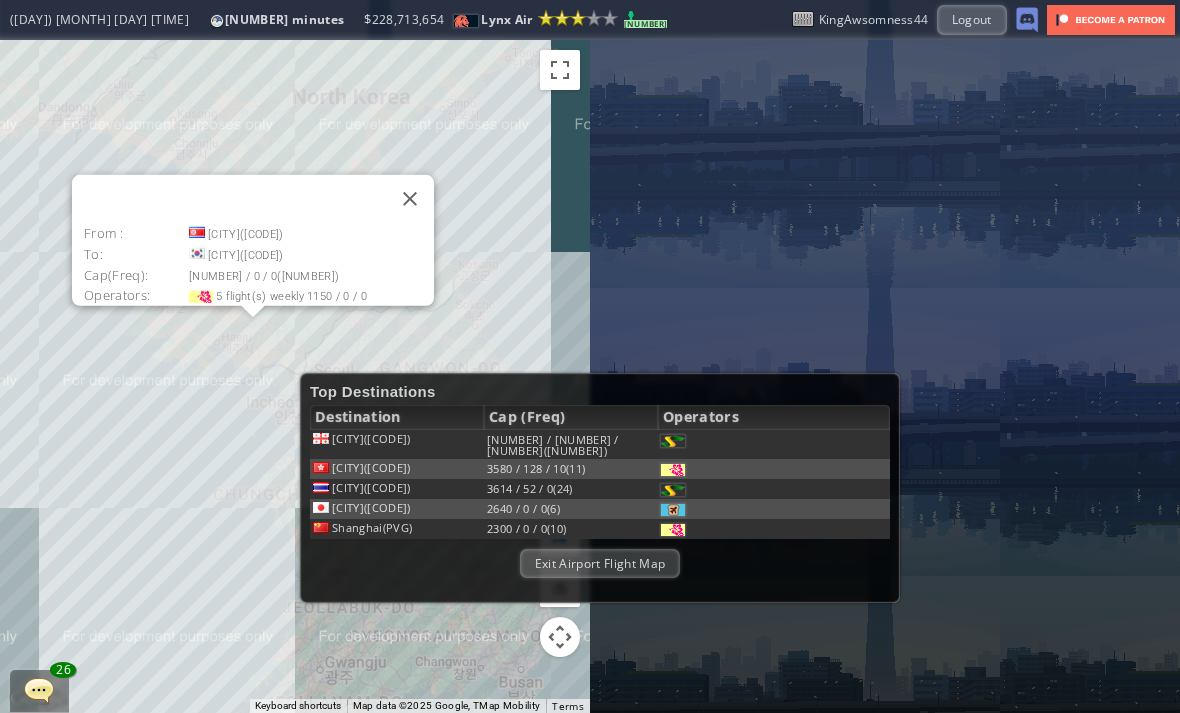 click at bounding box center (410, 198) 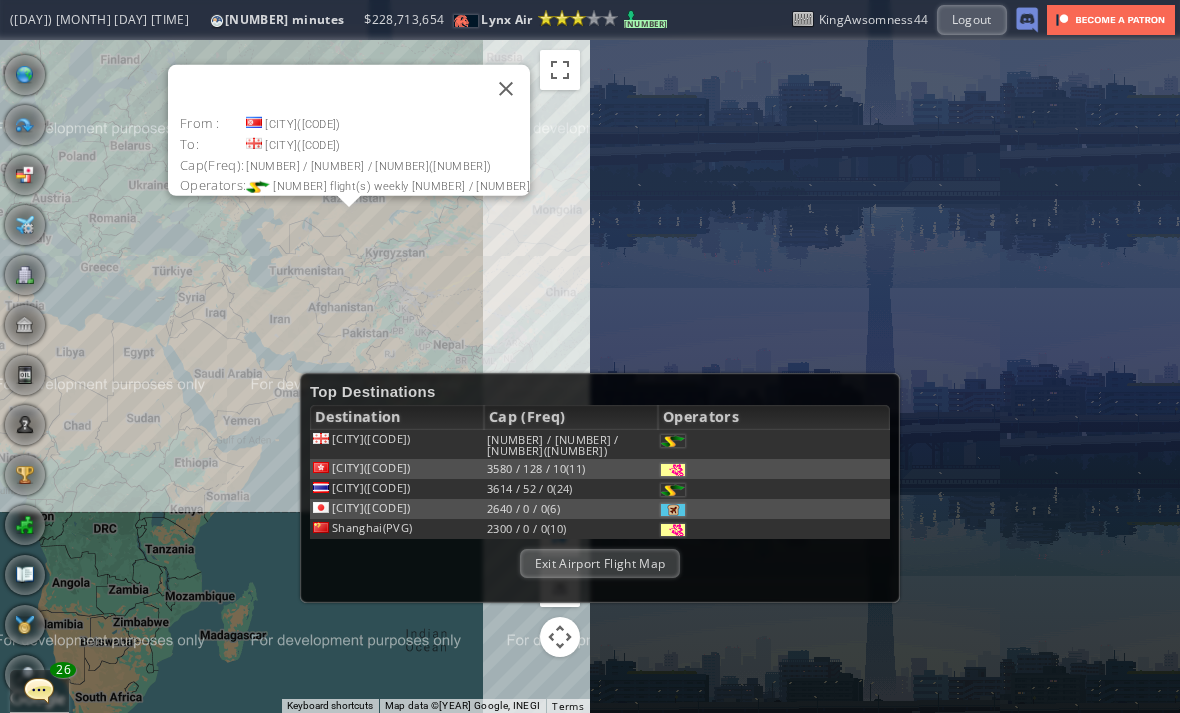 click at bounding box center (506, 88) 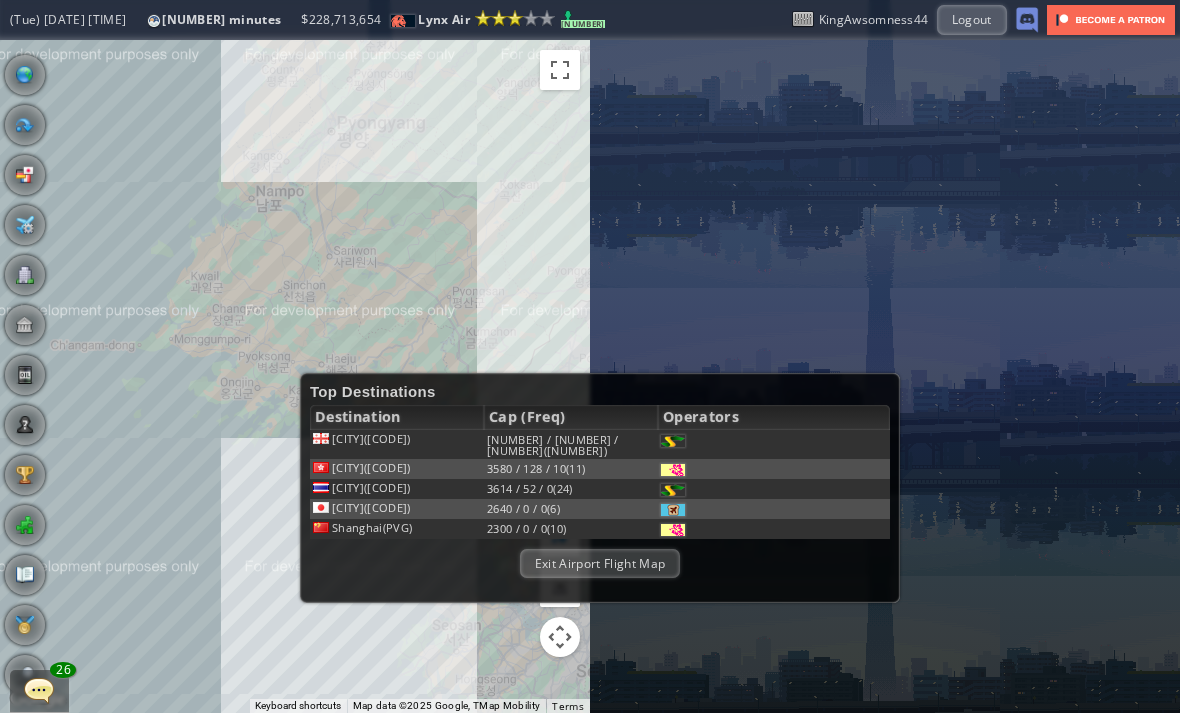 click on "Exit Airport Flight Map" at bounding box center [600, 563] 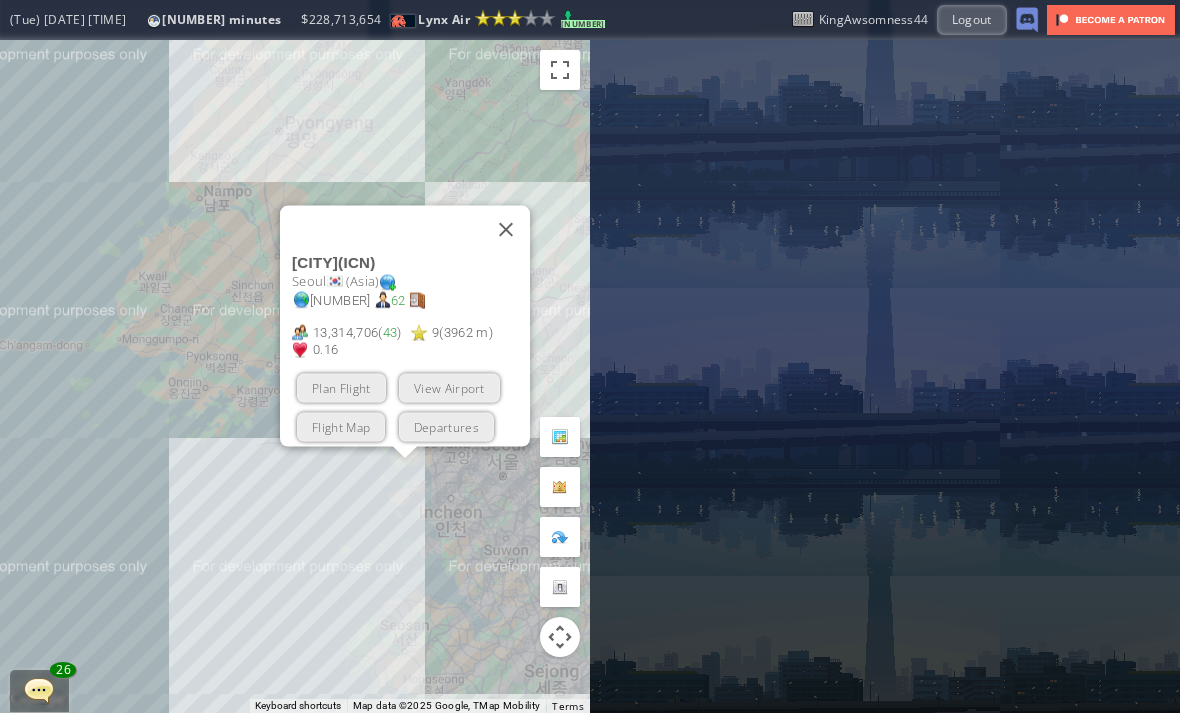 click at bounding box center (506, 229) 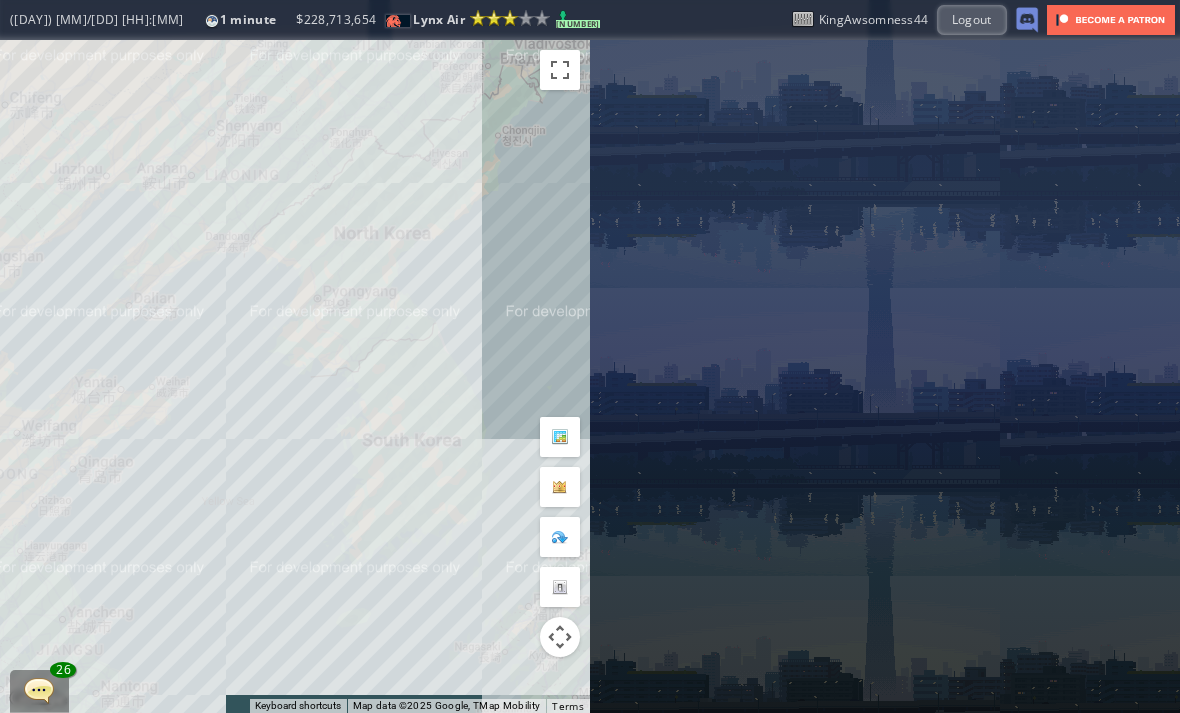 click on "Logout" at bounding box center [972, 19] 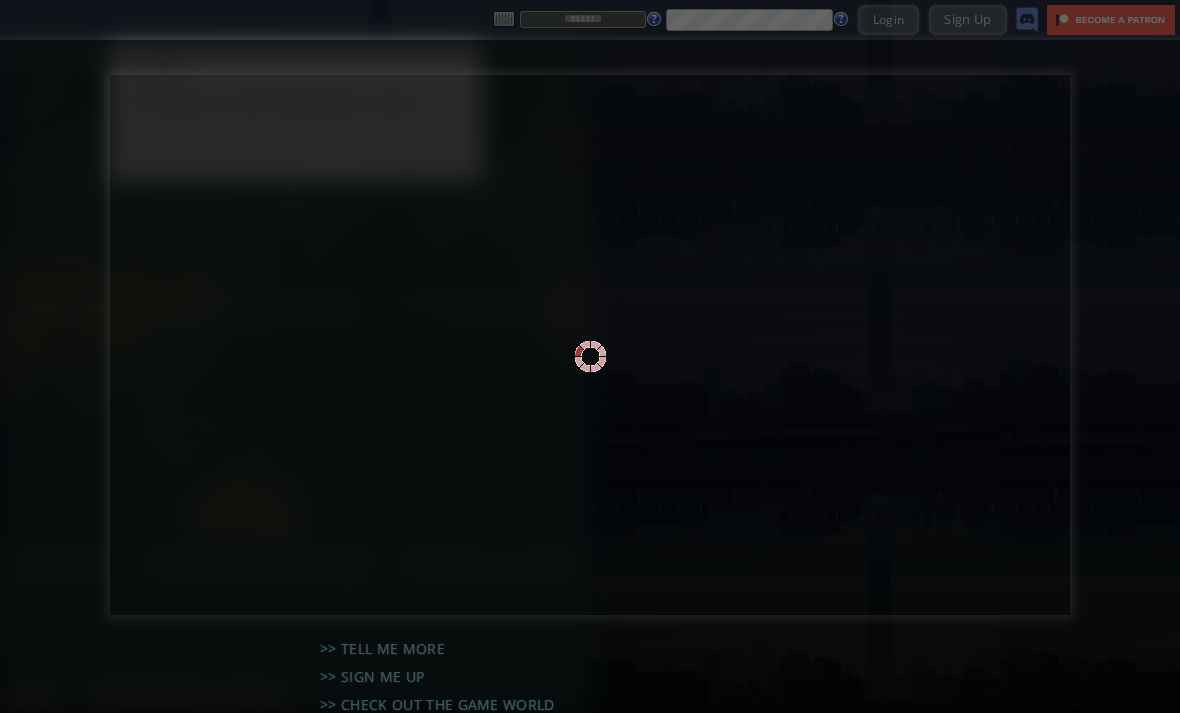 scroll, scrollTop: 0, scrollLeft: 0, axis: both 